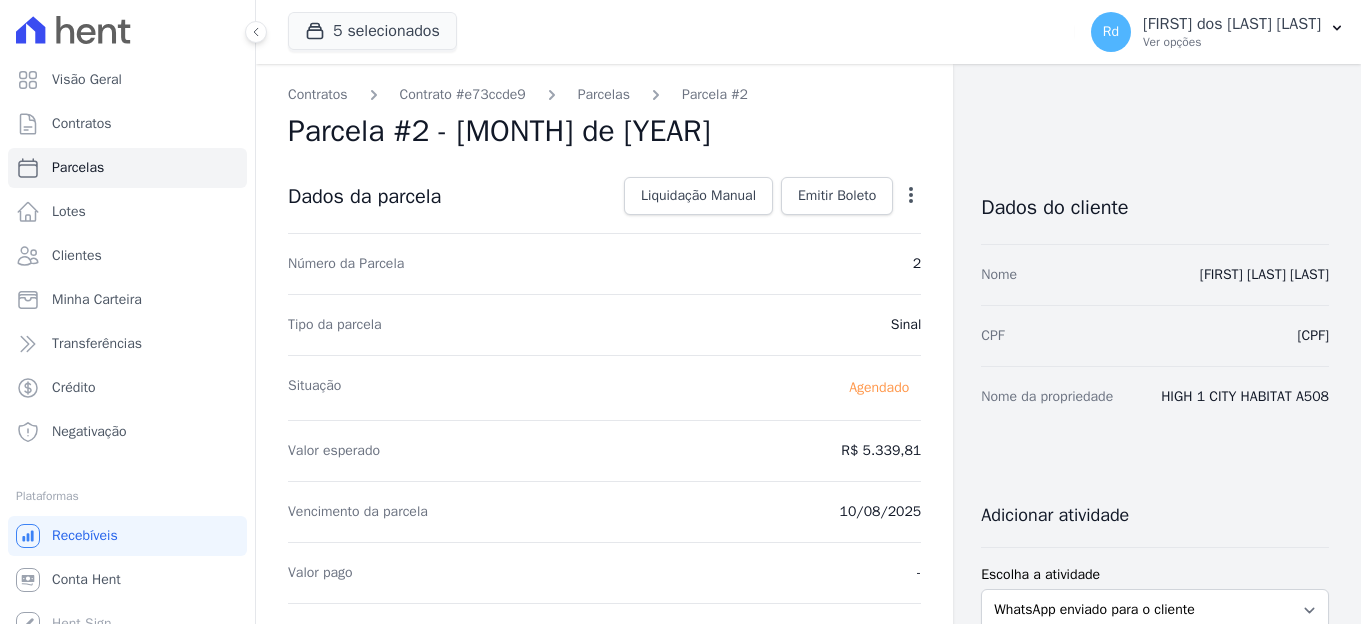 scroll, scrollTop: 0, scrollLeft: 0, axis: both 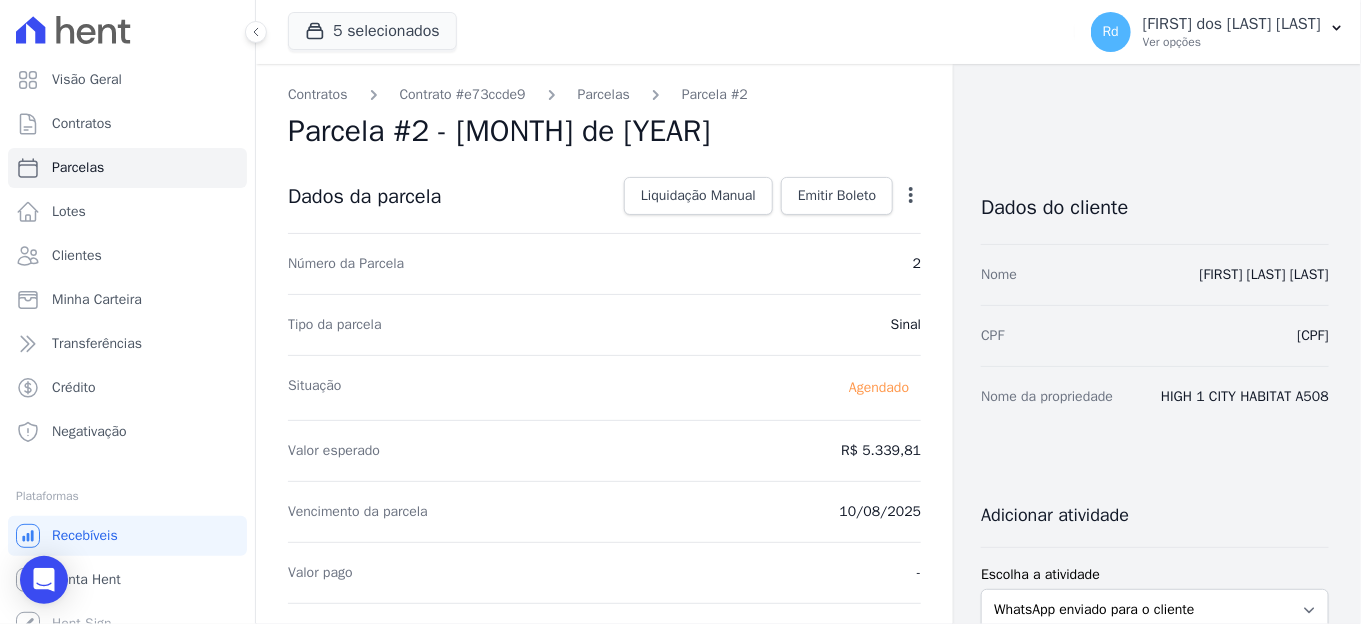 click 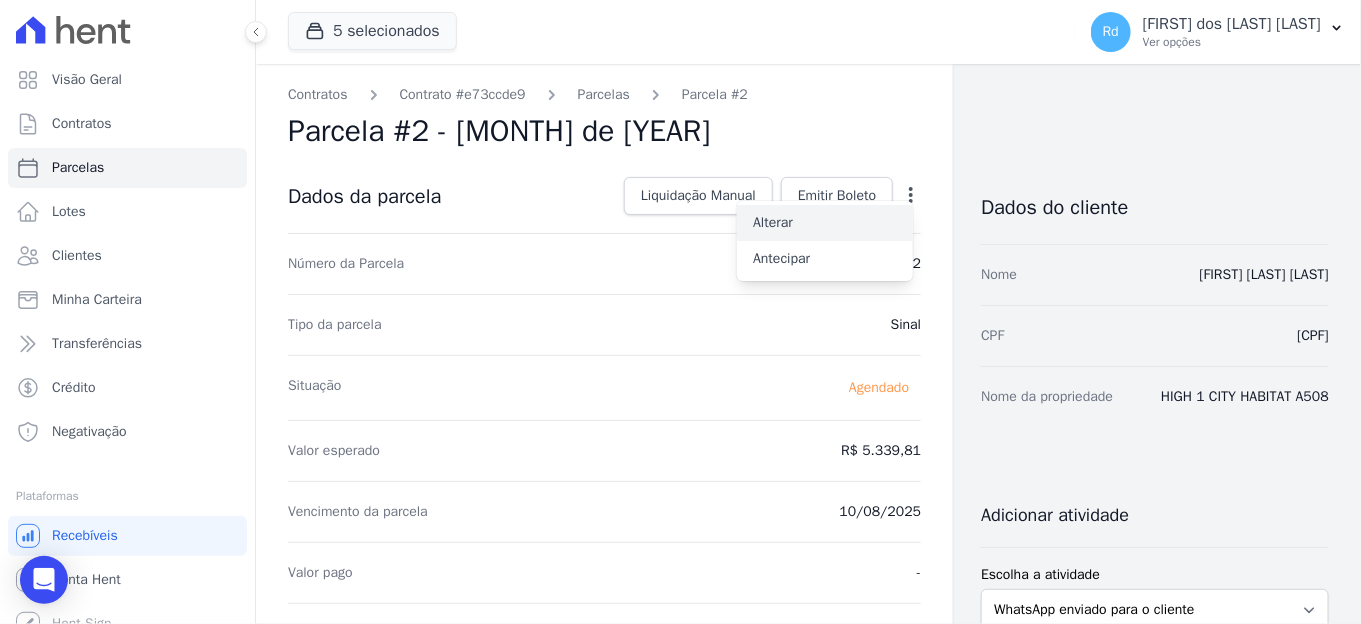 click on "Alterar" at bounding box center [825, 223] 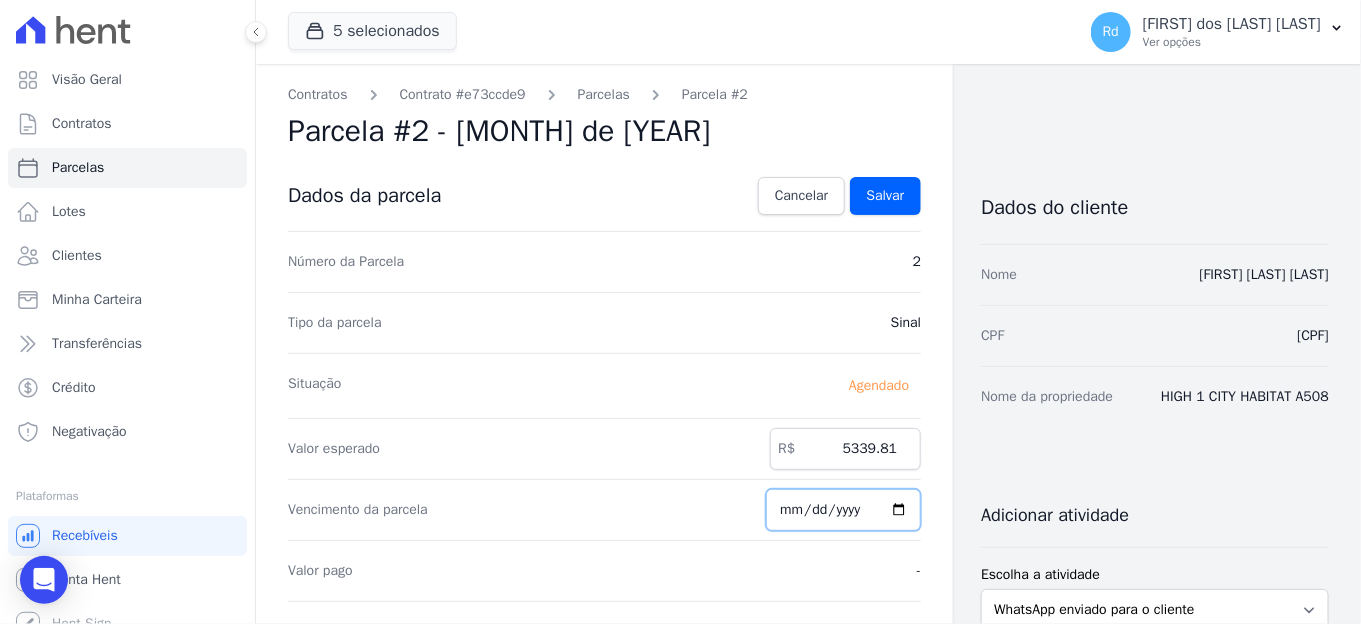 click on "[YEAR]-[MM]-[DD]" at bounding box center [843, 510] 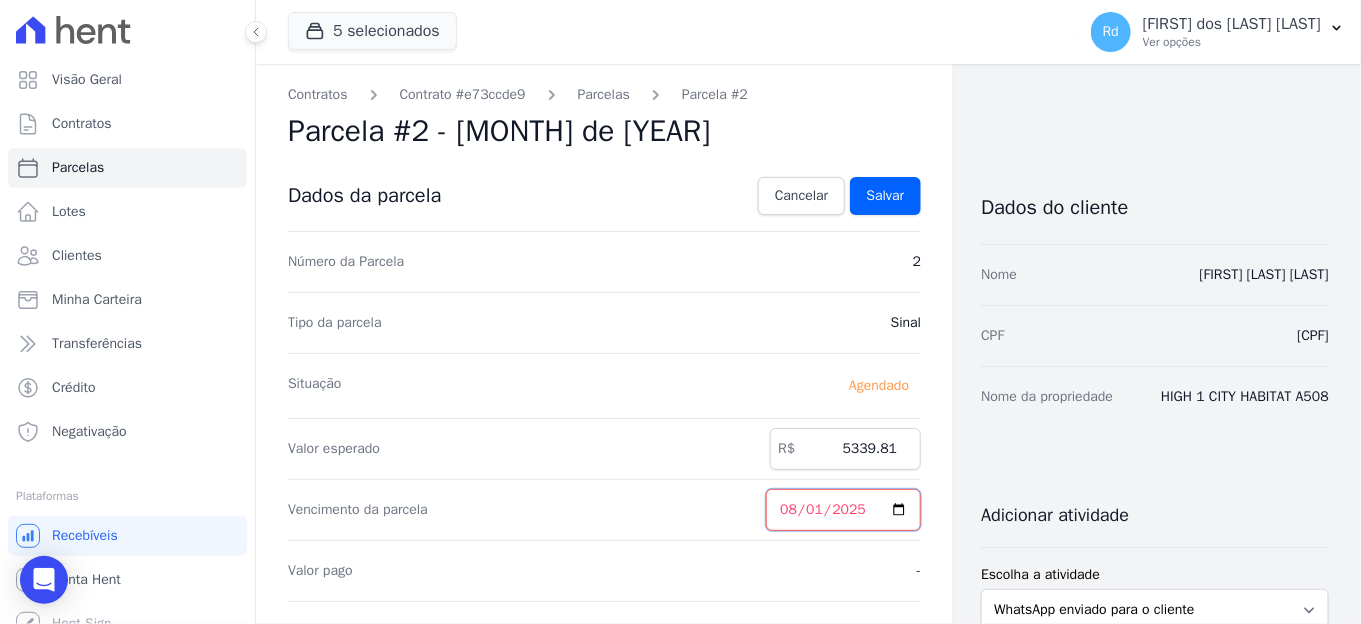 type on "[YEAR]-[MM]-[DD]" 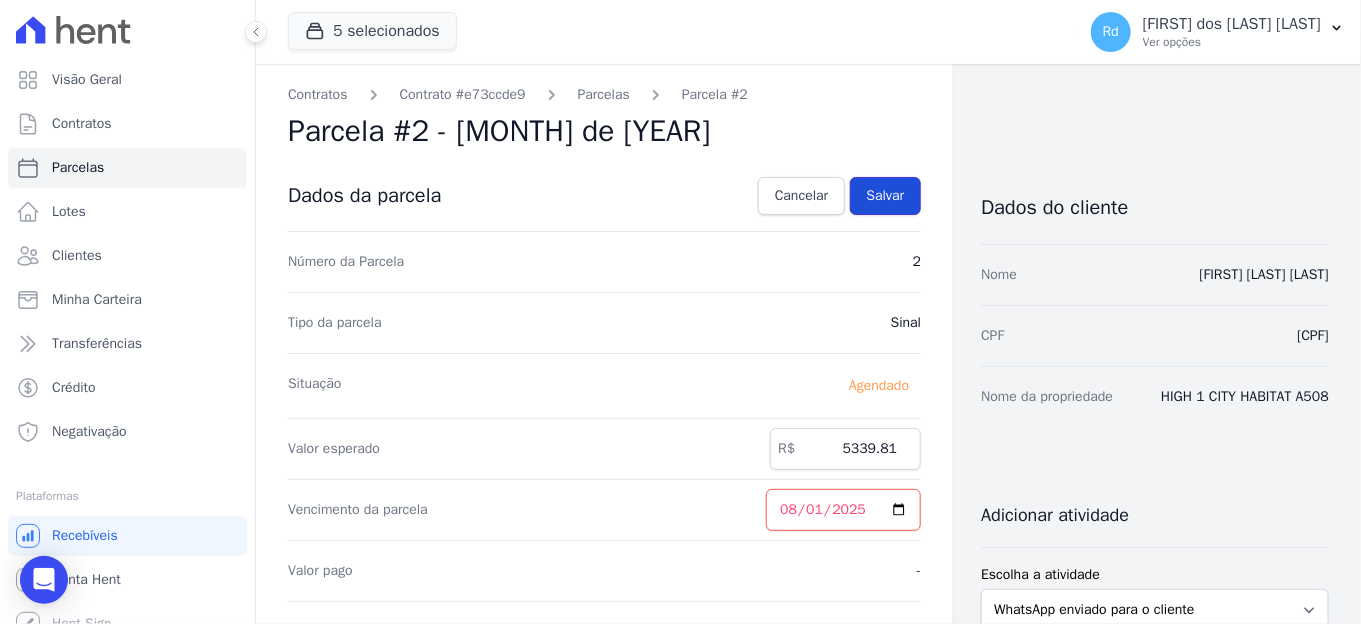 click on "Salvar" at bounding box center [886, 196] 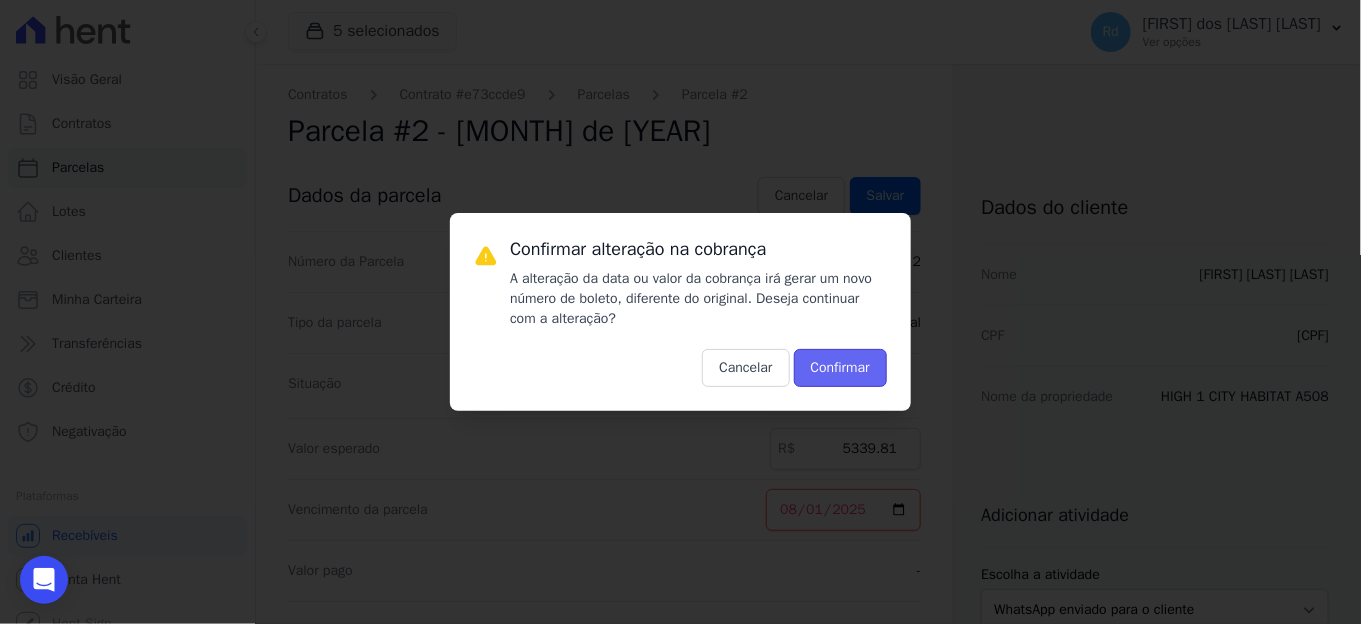 click on "Confirmar" at bounding box center (840, 368) 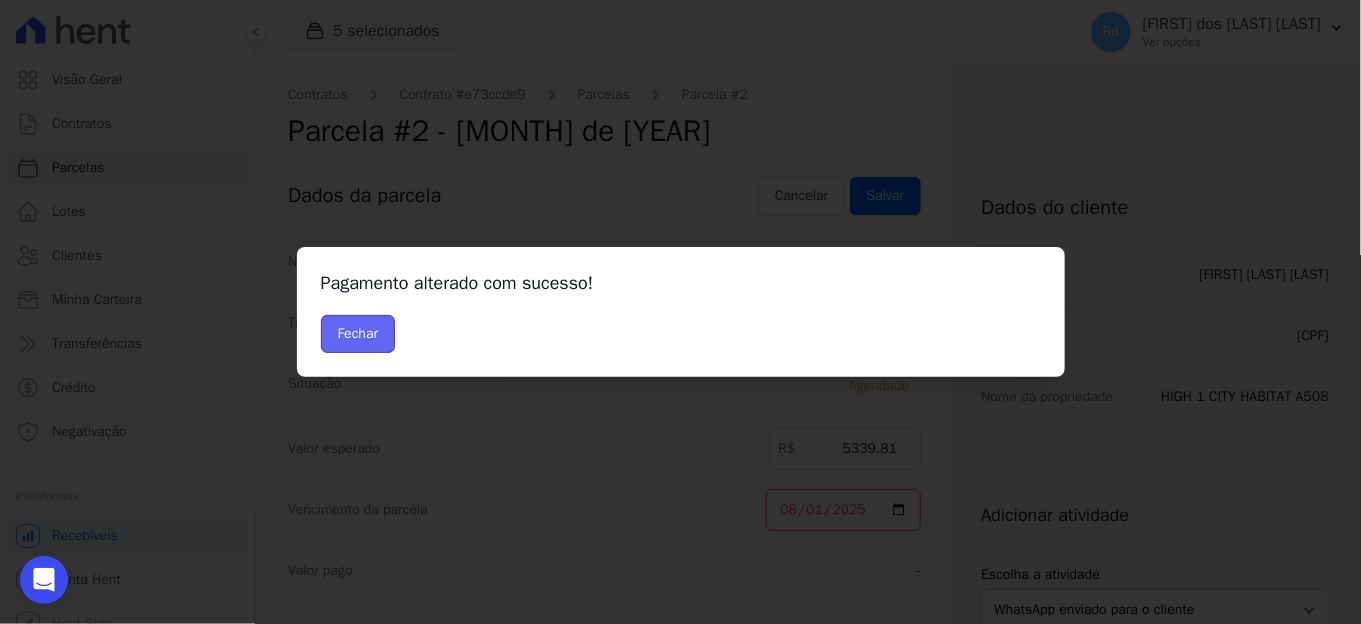 click on "Fechar" at bounding box center [358, 334] 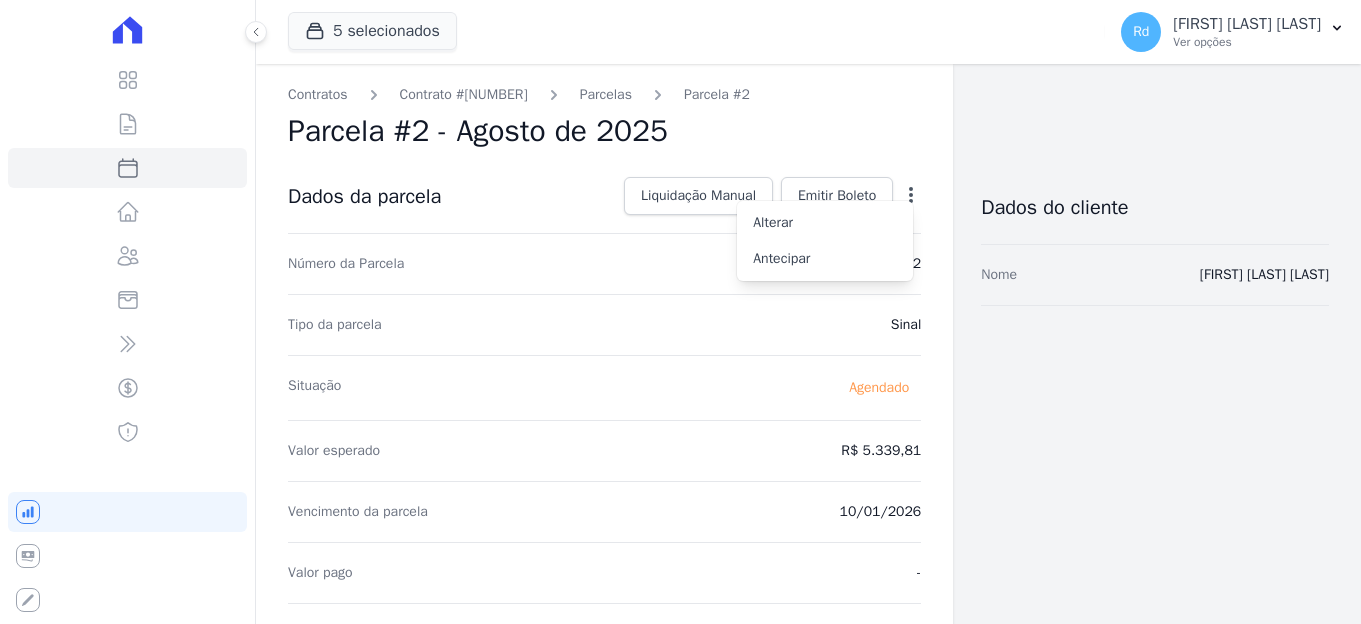 scroll, scrollTop: 0, scrollLeft: 0, axis: both 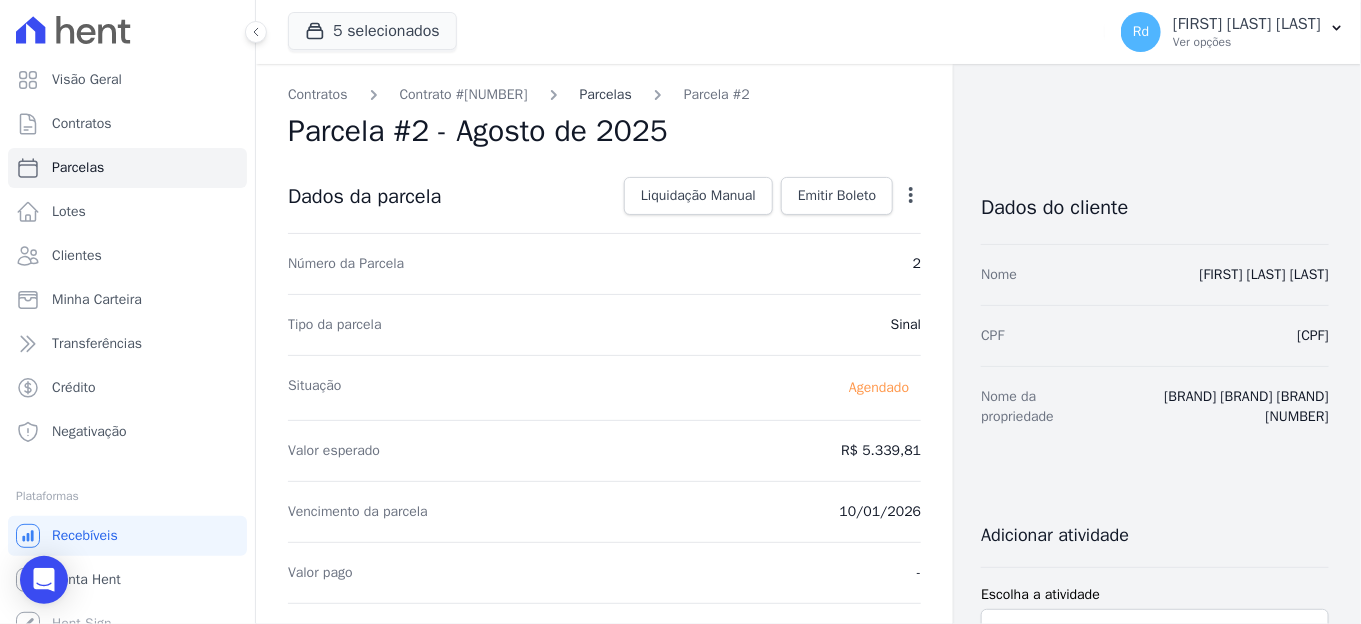 click on "Parcelas" at bounding box center [606, 94] 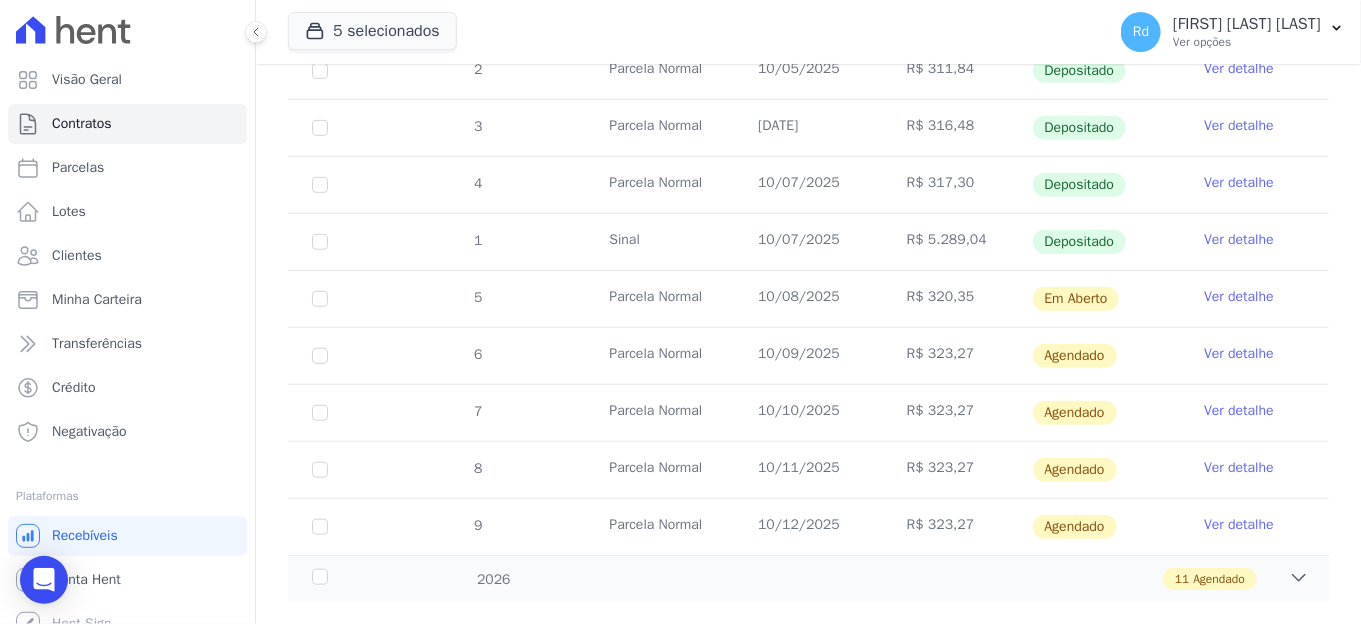 scroll, scrollTop: 444, scrollLeft: 0, axis: vertical 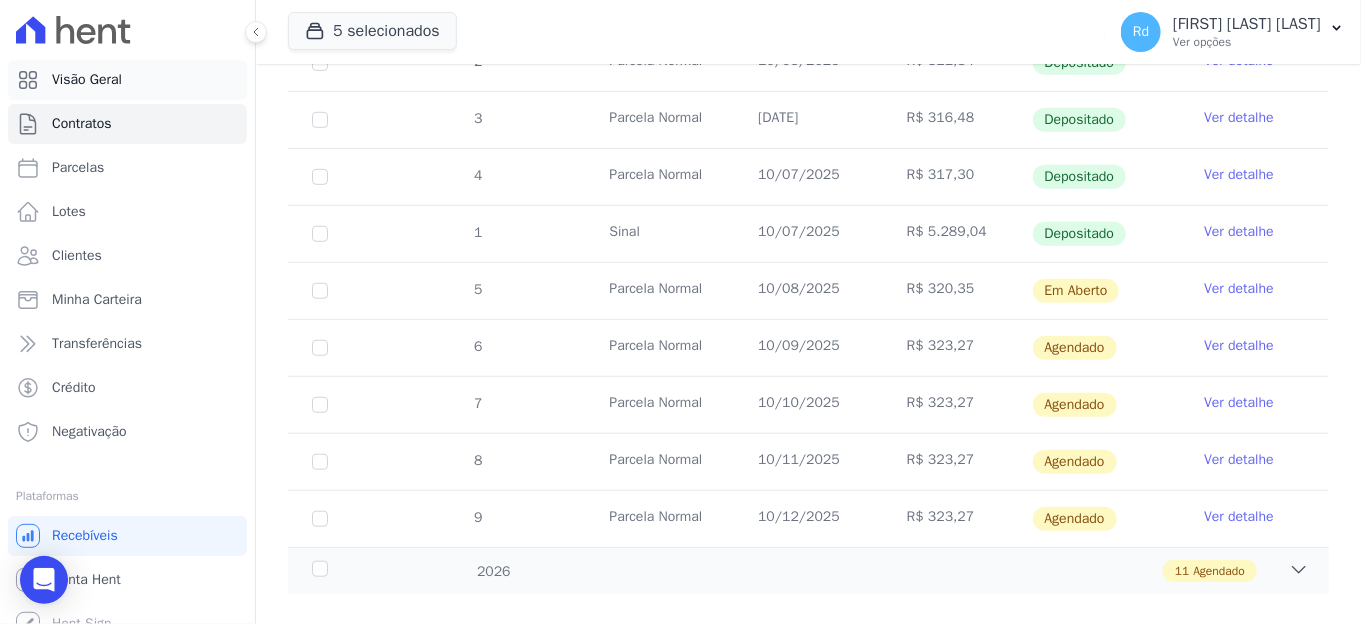 click on "Visão Geral" at bounding box center [127, 80] 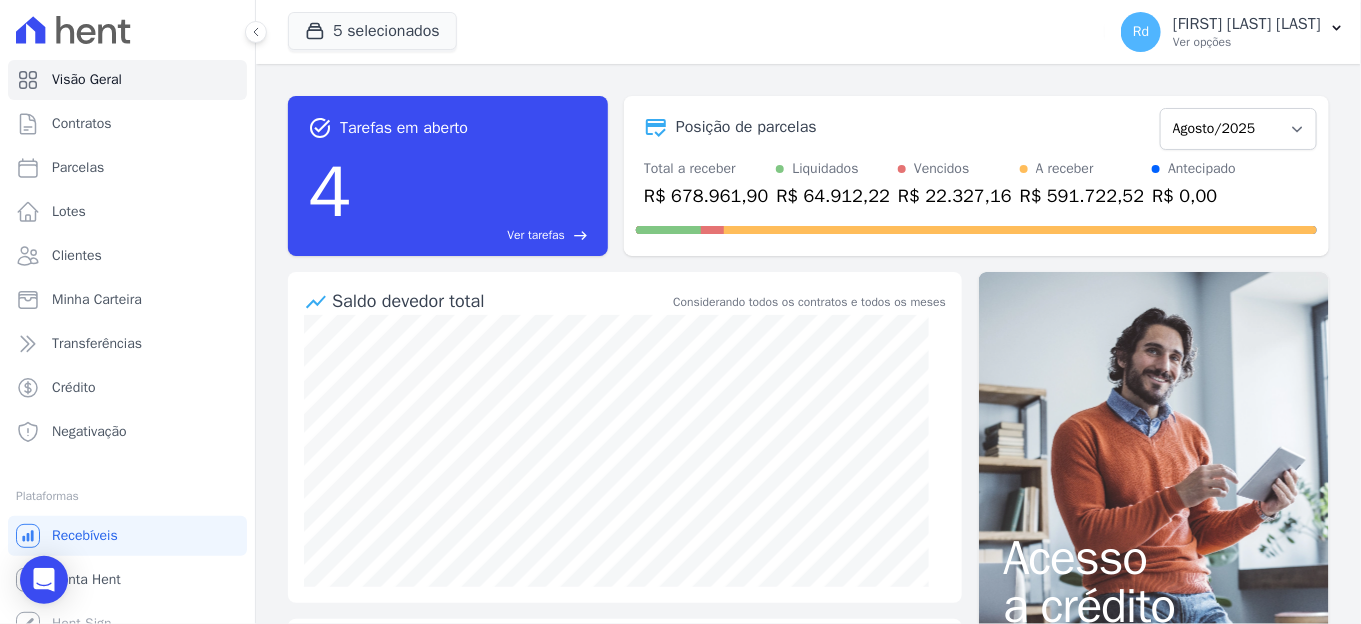click on "4
Ver tarefas
[STATE]" at bounding box center [448, 192] 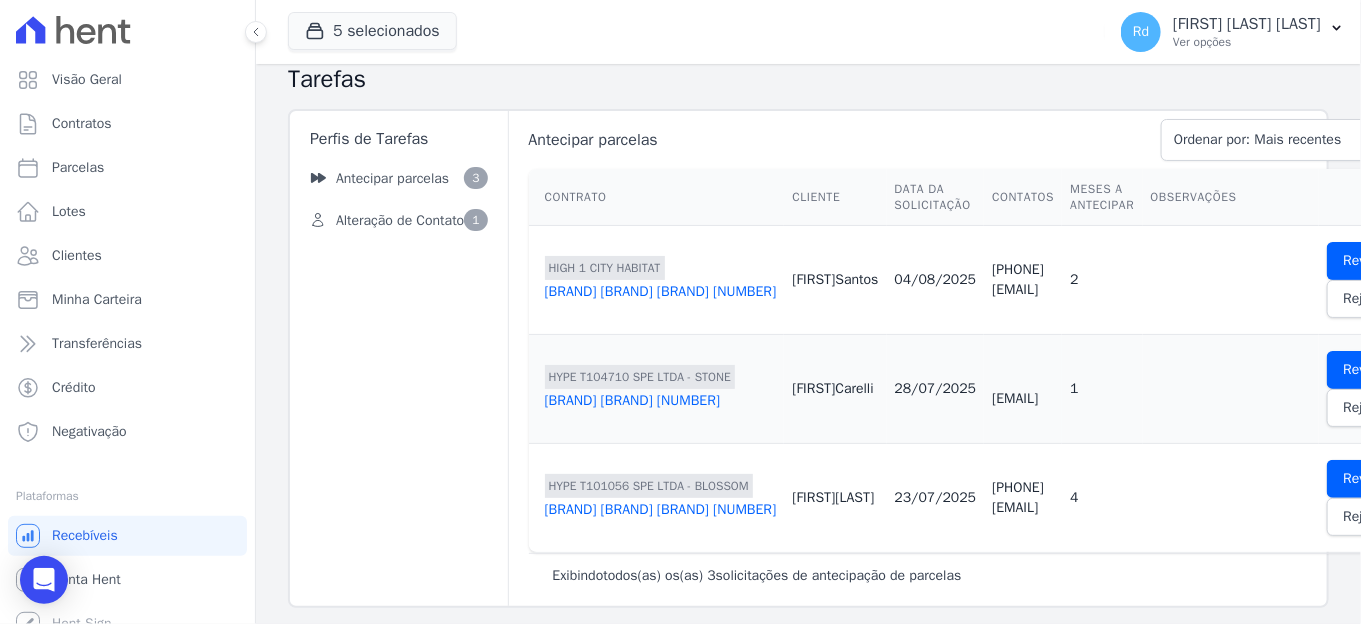 scroll, scrollTop: 28, scrollLeft: 0, axis: vertical 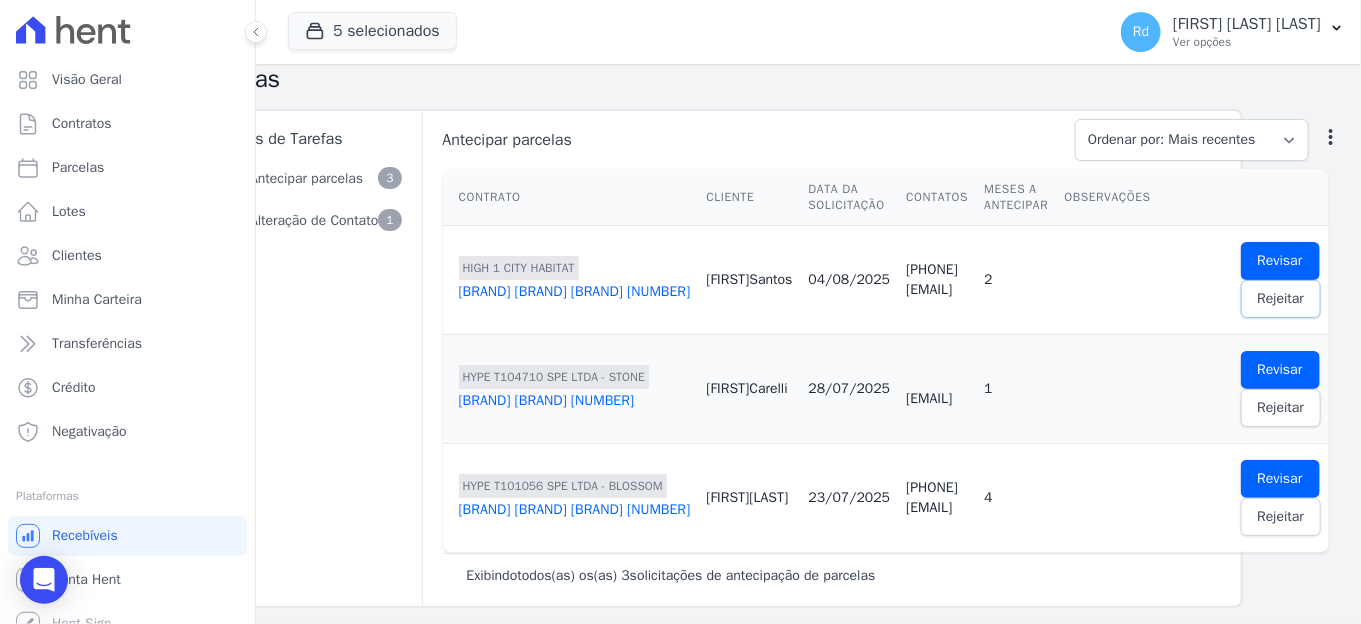 click on "Rejeitar" at bounding box center (1281, 299) 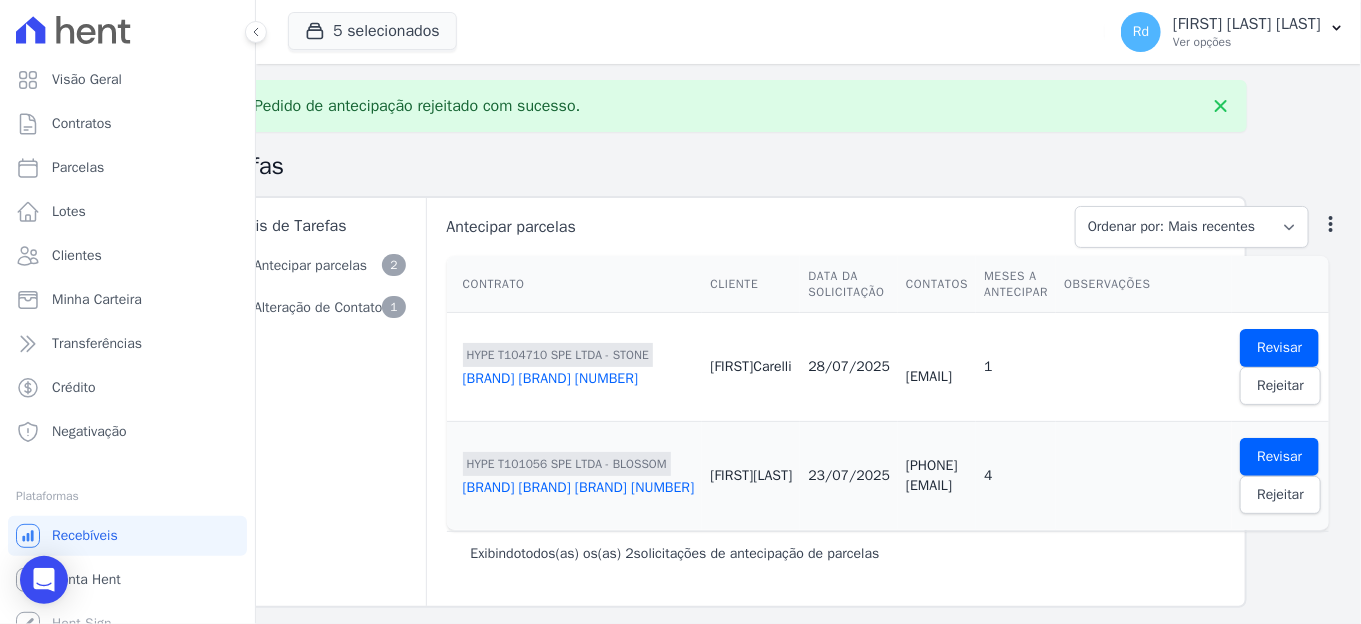 scroll, scrollTop: 0, scrollLeft: 212, axis: horizontal 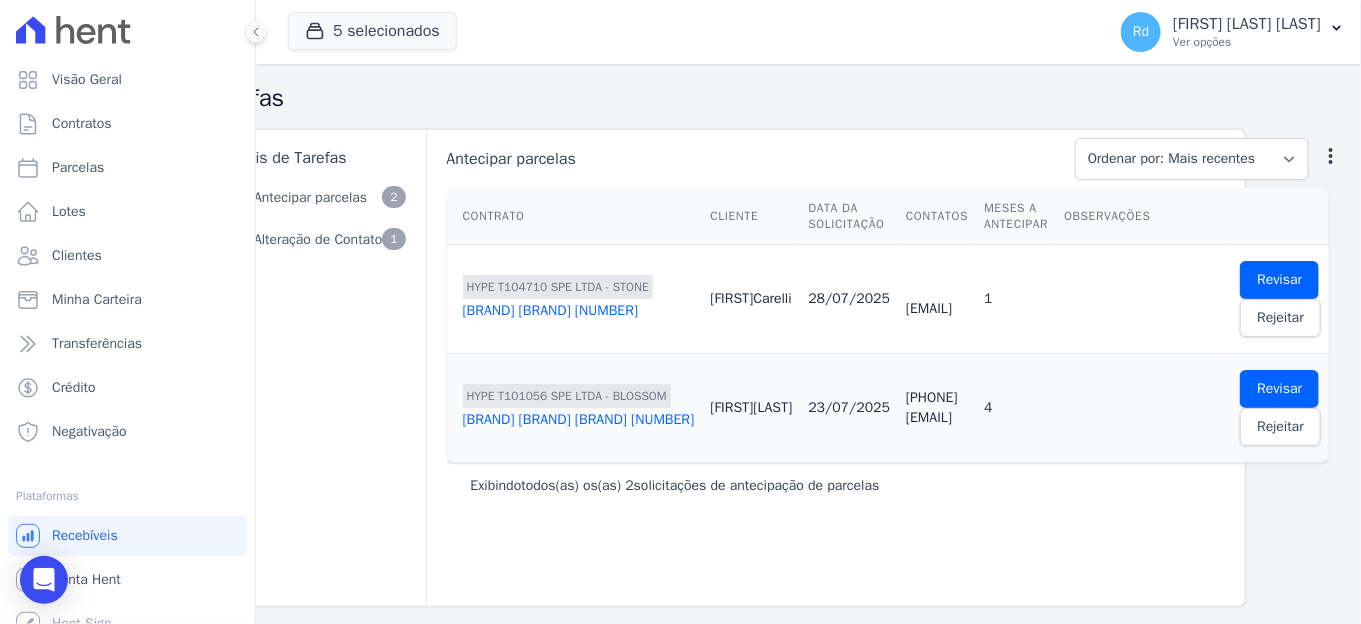 click on "[BRAND] [BRAND] [NUMBER]" at bounding box center [579, 311] 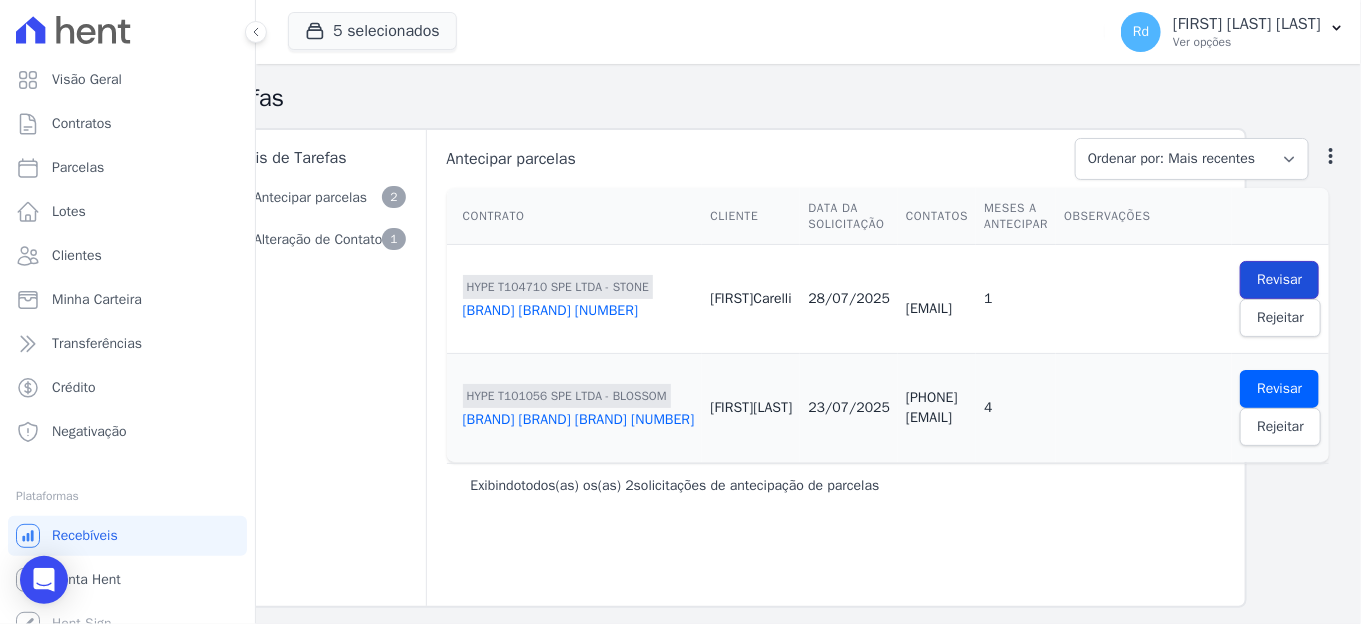 click on "Revisar" at bounding box center [1279, 280] 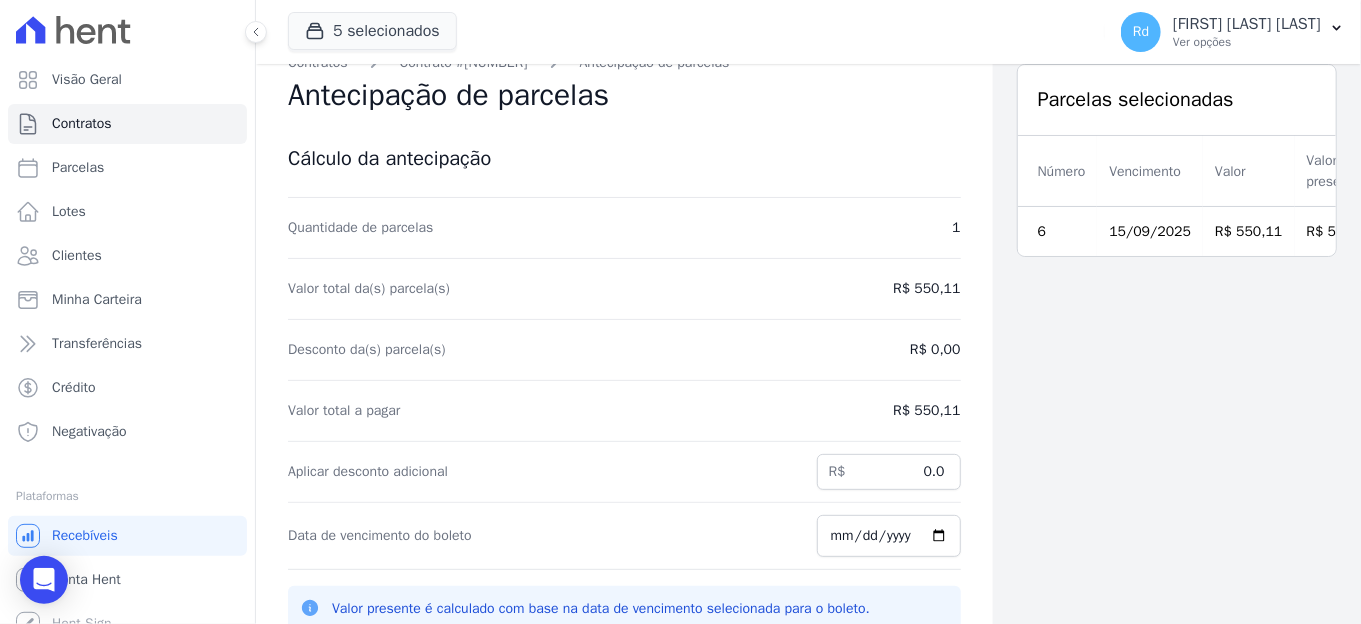 scroll, scrollTop: 43, scrollLeft: 0, axis: vertical 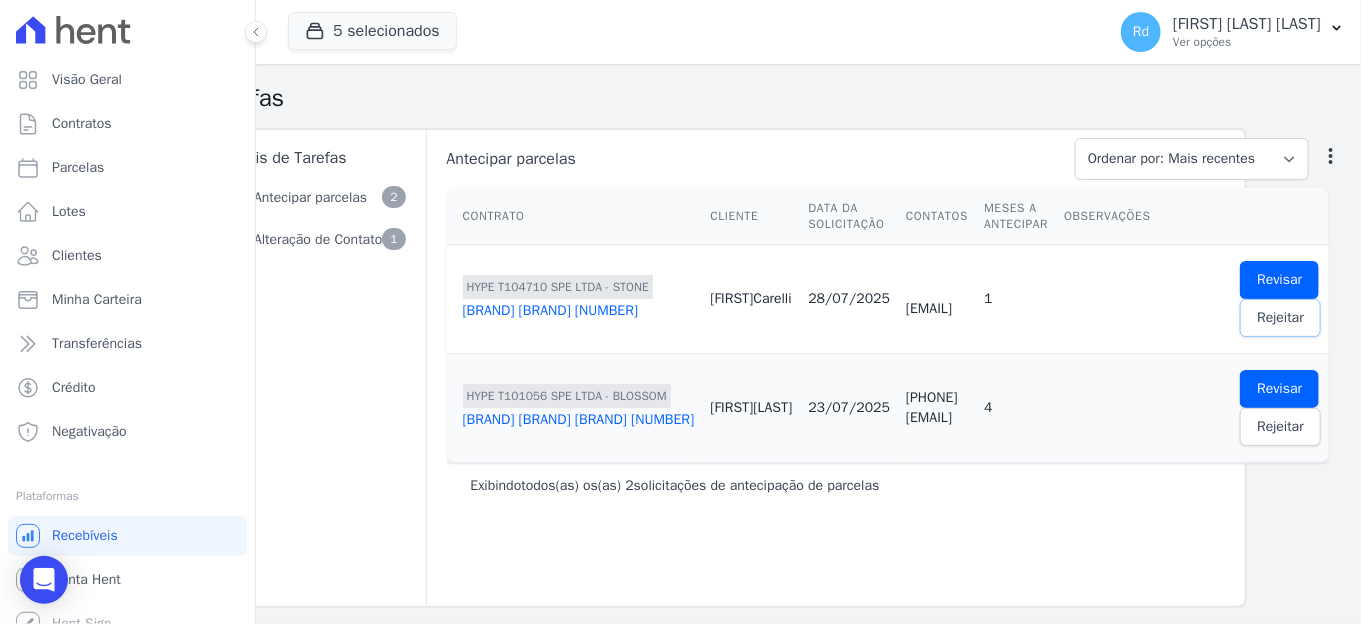 click on "Rejeitar" at bounding box center [1280, 318] 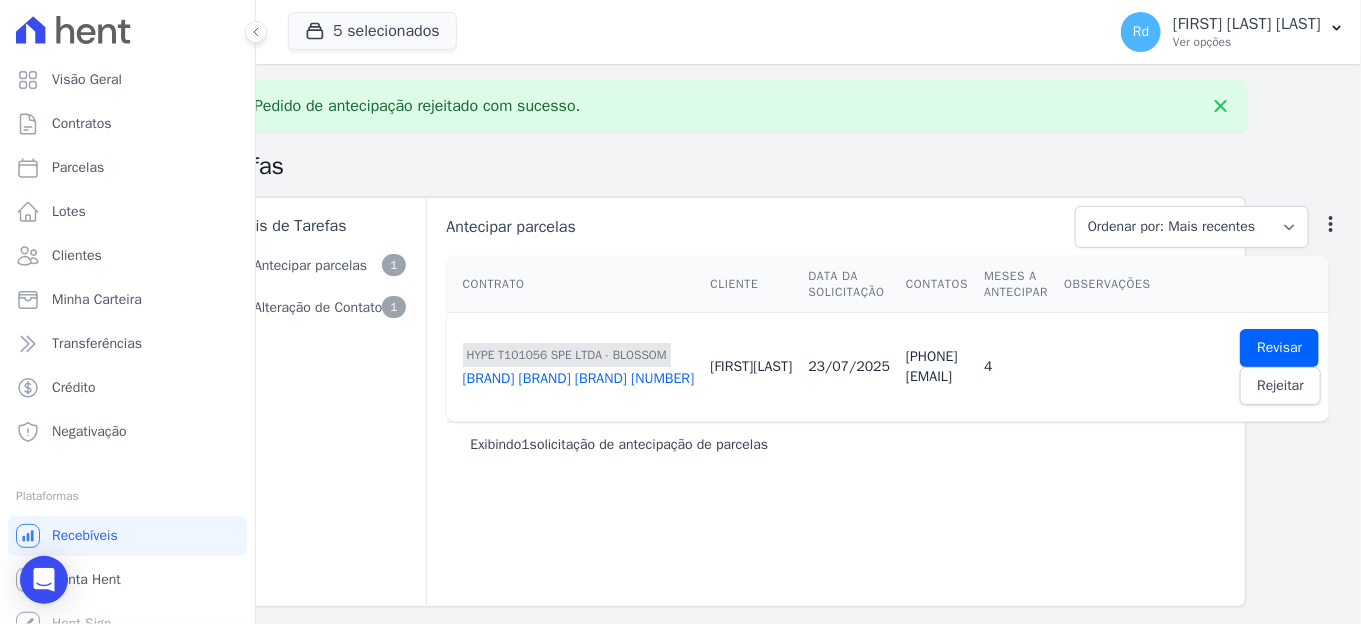 scroll, scrollTop: 0, scrollLeft: 212, axis: horizontal 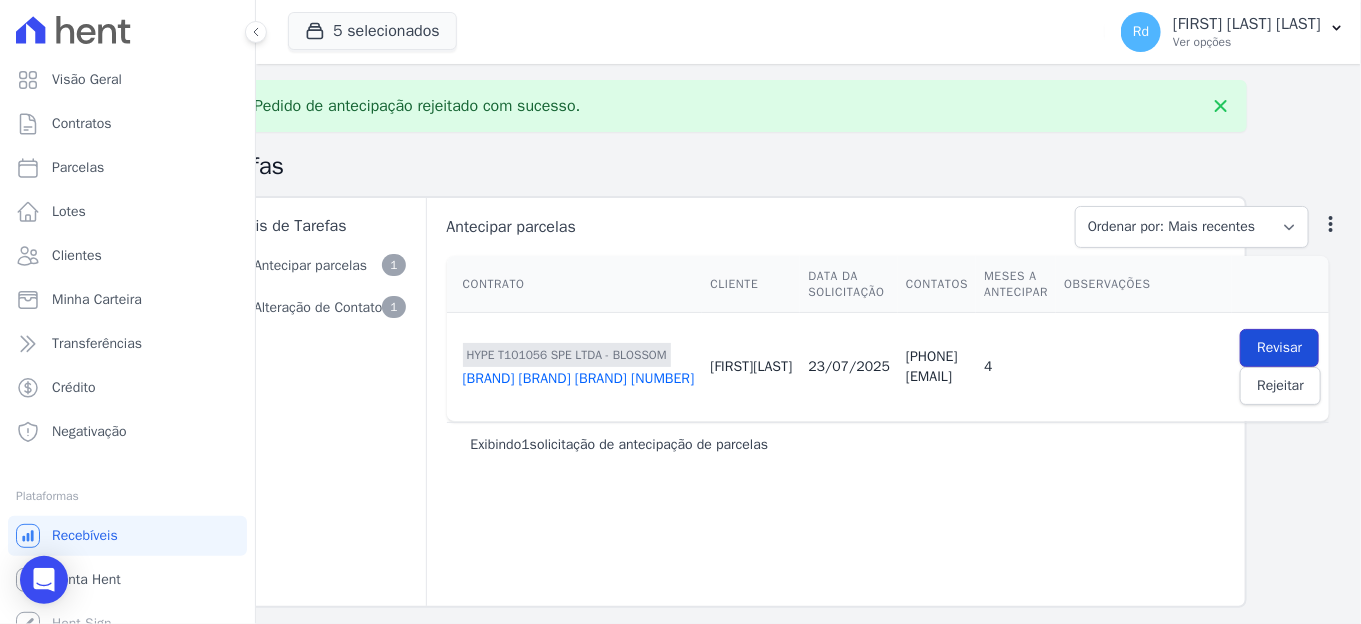 click on "Revisar" at bounding box center [1279, 348] 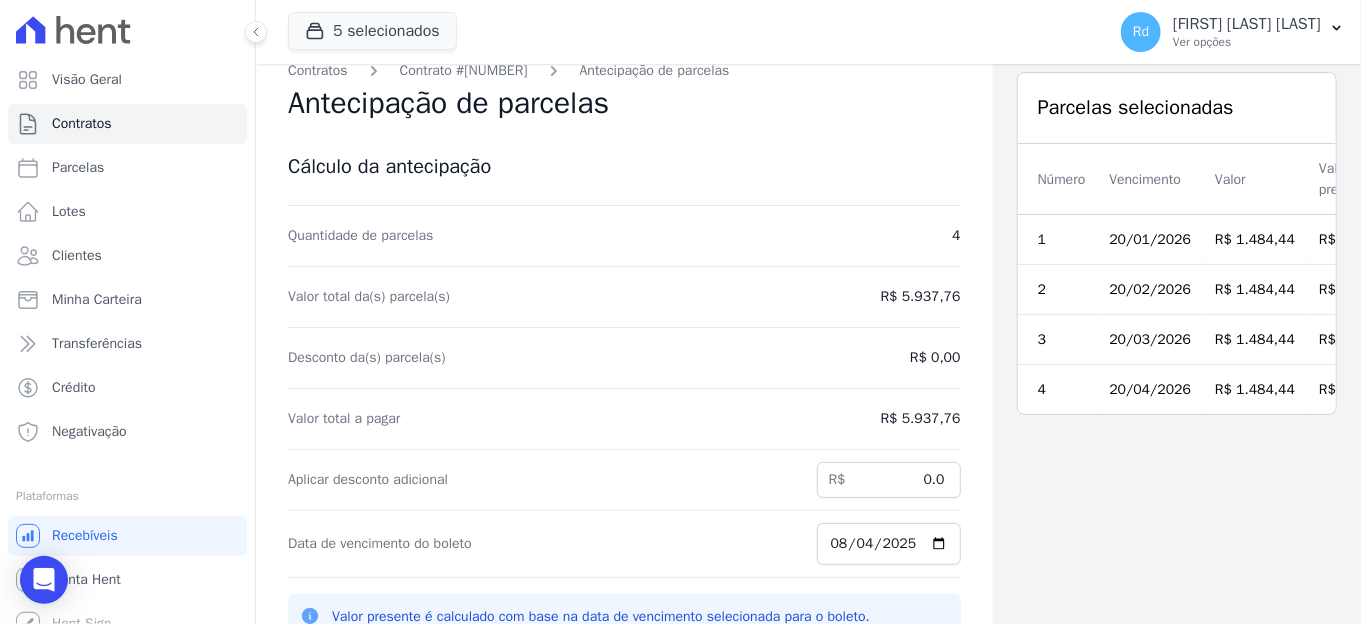 scroll, scrollTop: 0, scrollLeft: 0, axis: both 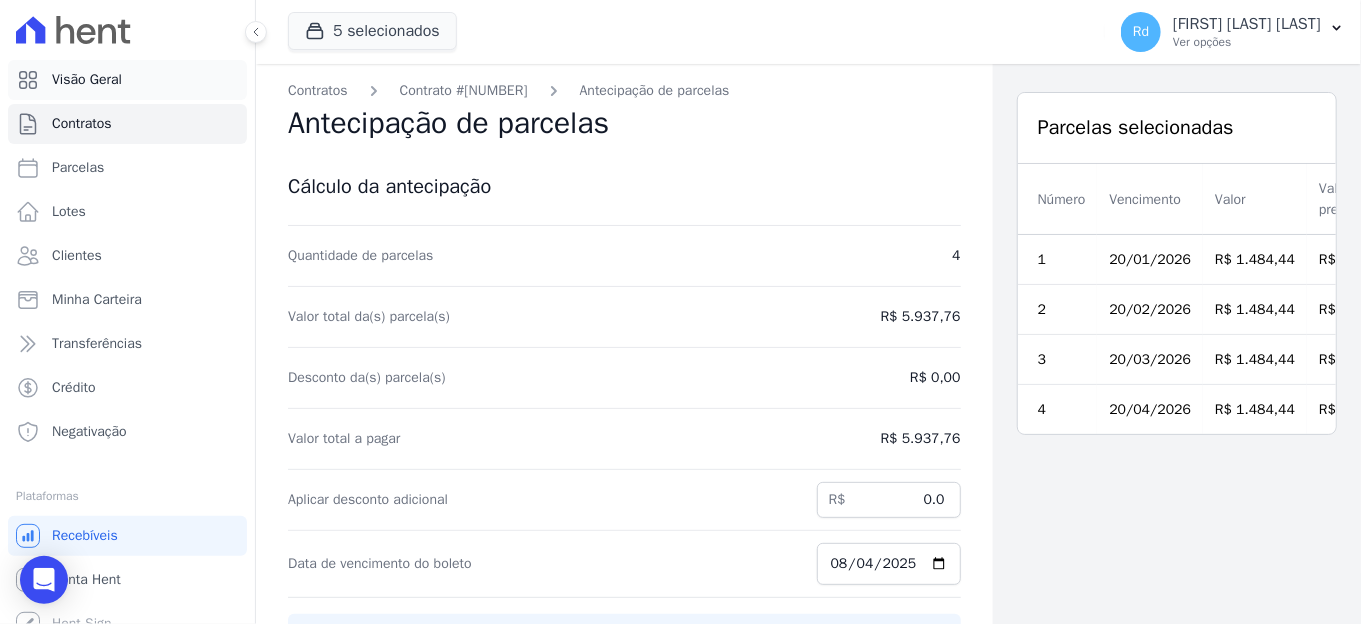 click on "Visão Geral" at bounding box center (127, 80) 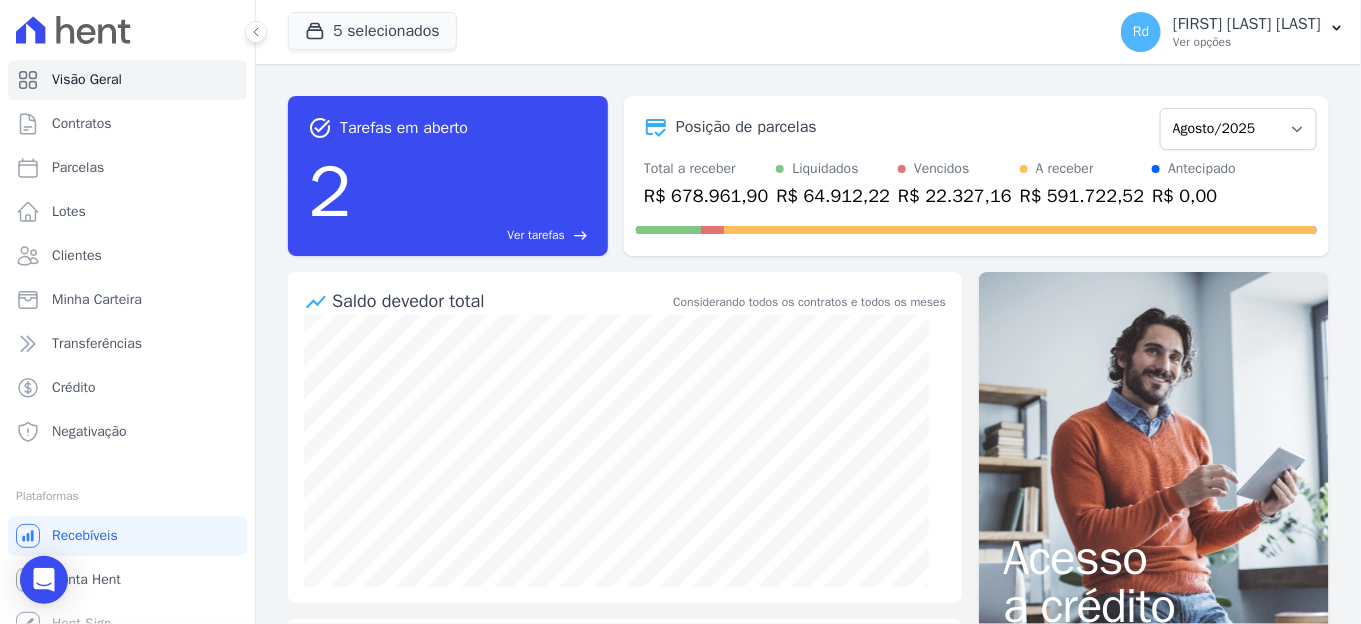 click on "Ver tarefas [STATE]" at bounding box center [473, 235] 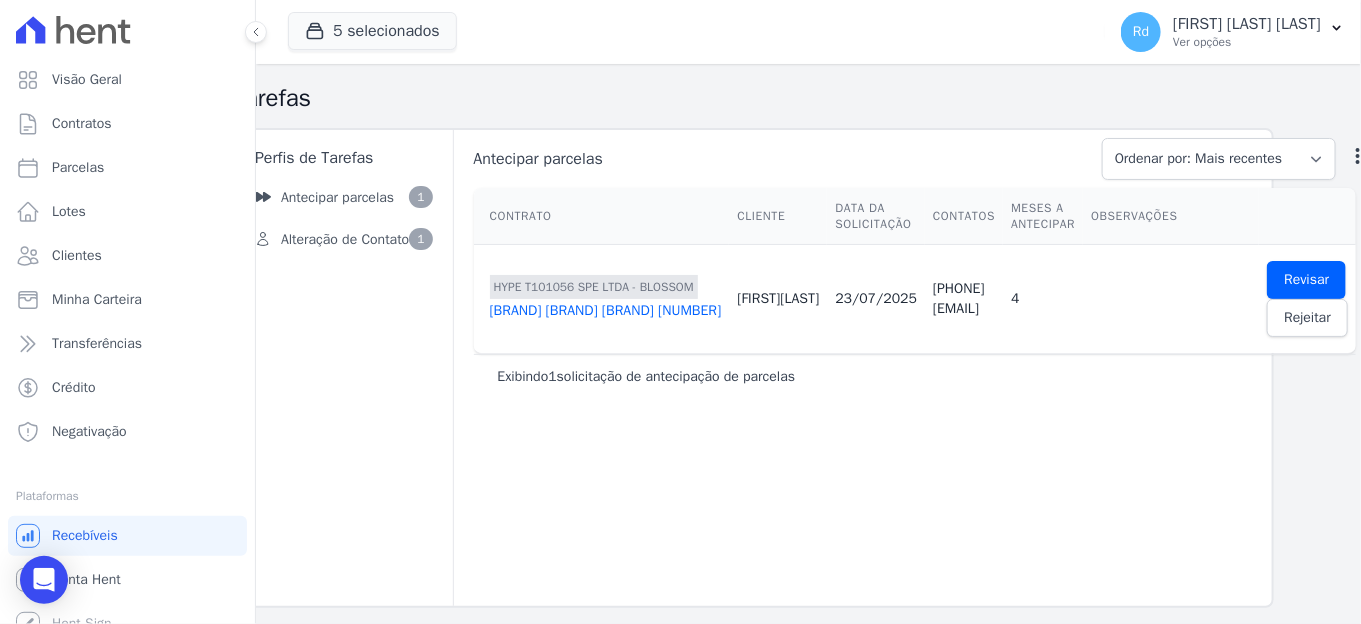 scroll, scrollTop: 0, scrollLeft: 195, axis: horizontal 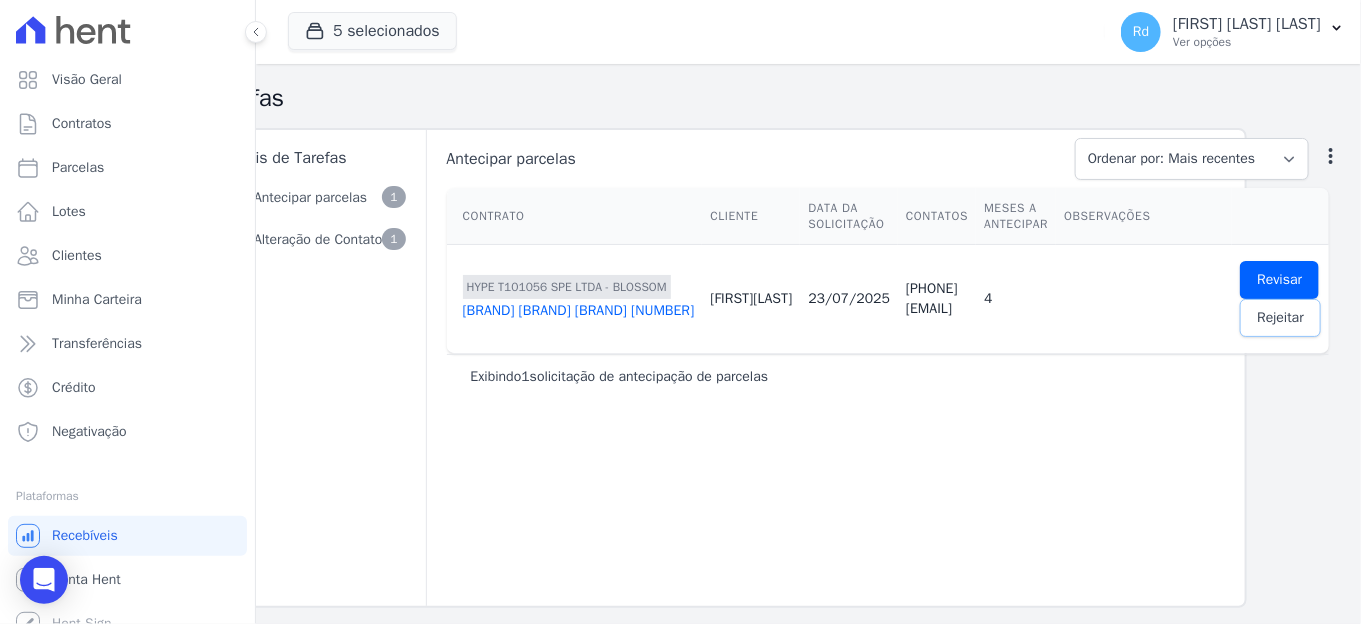 click on "Rejeitar" at bounding box center [1280, 318] 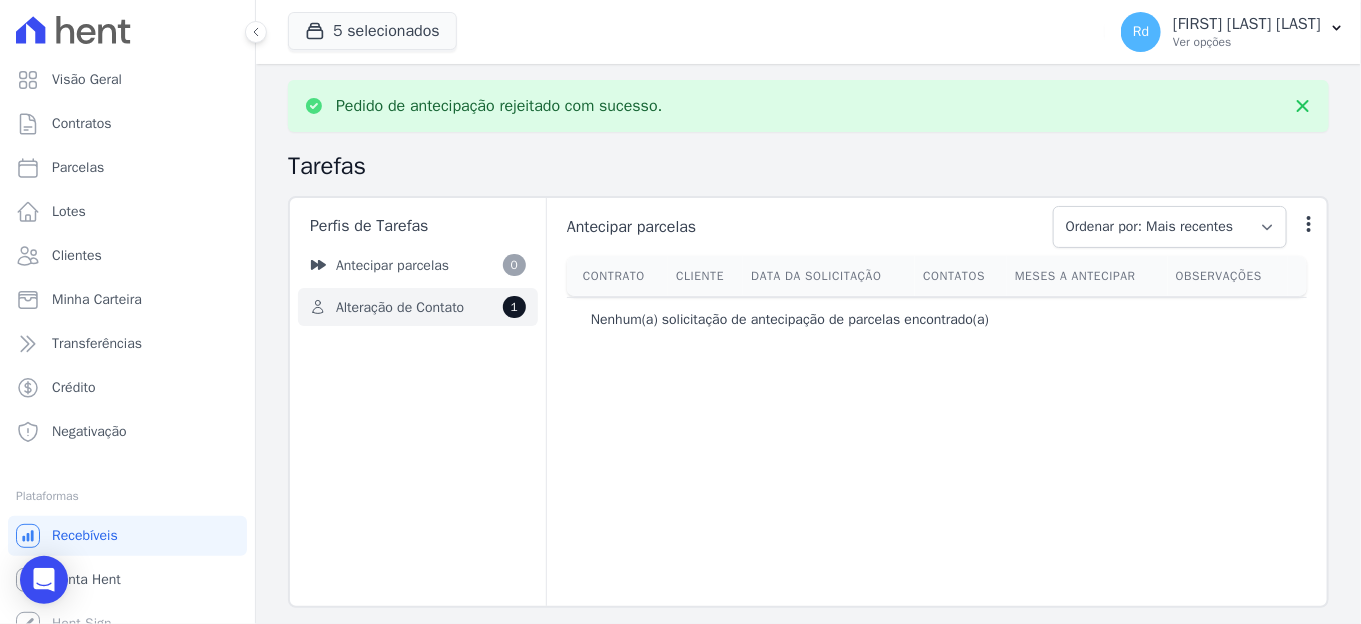 click on "Alteração de Contato
1" at bounding box center (418, 307) 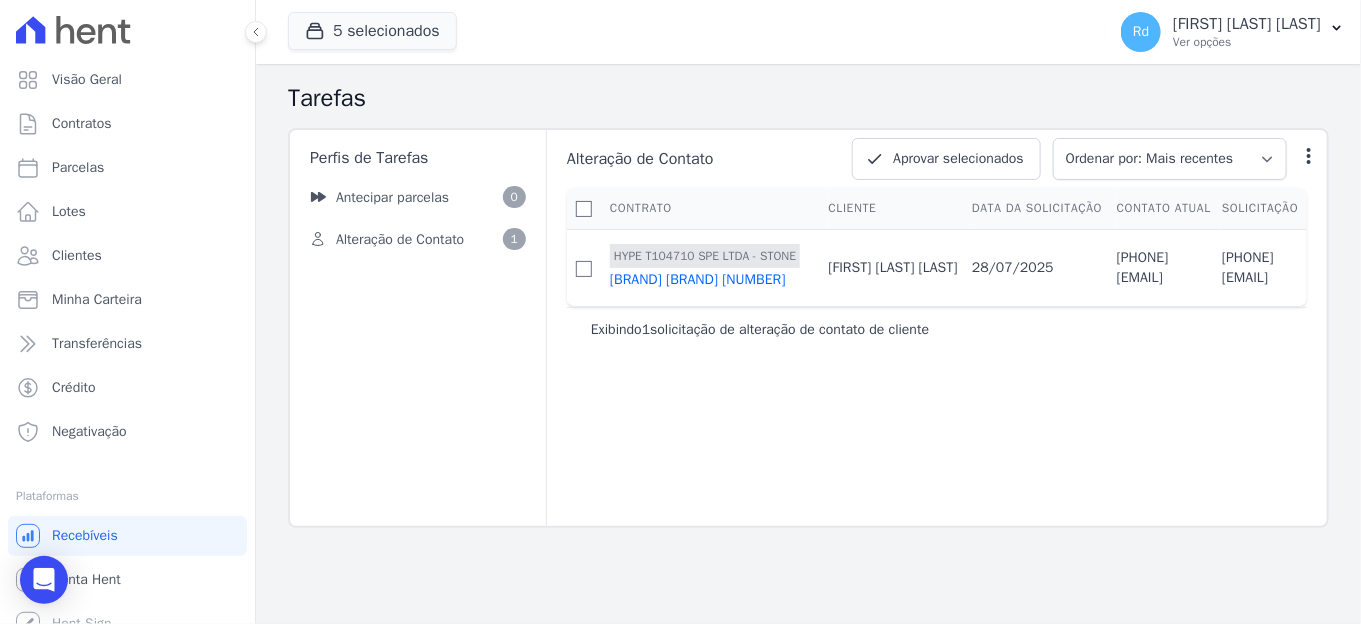 click on "Tarefas
Perfis de Tarefas
Antecipar parcelas
0
Alteração de Contato
1
Alteração de Contato
Aprovar selecionados
Ordenar por: Mais recentes
Ordenar por: Menos recentes
Outras ações
Esvaziar caixa de tarefas" at bounding box center [808, 344] 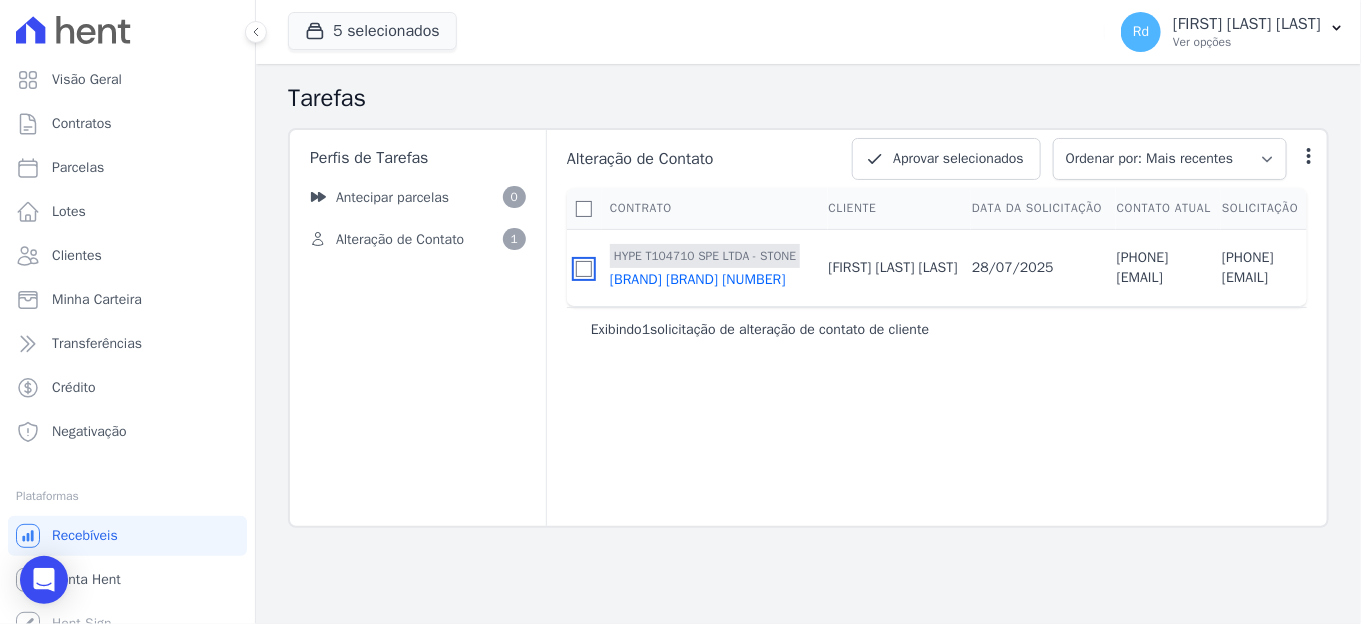 click at bounding box center (584, 269) 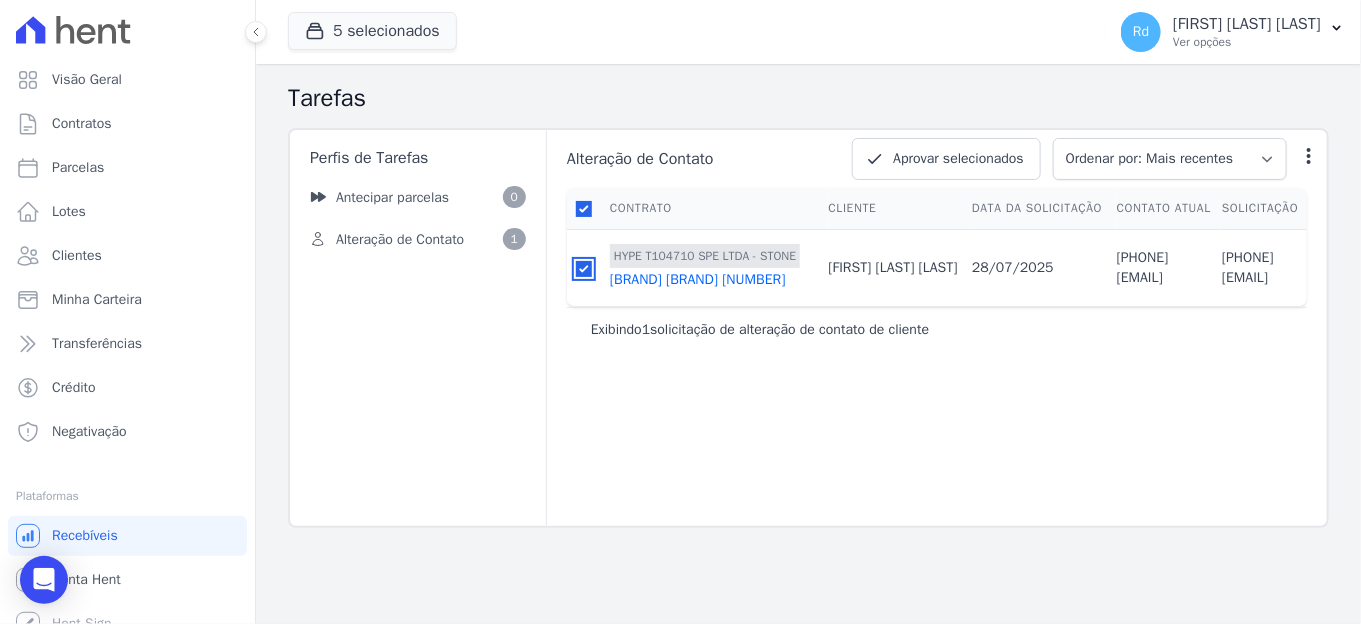 checkbox on "true" 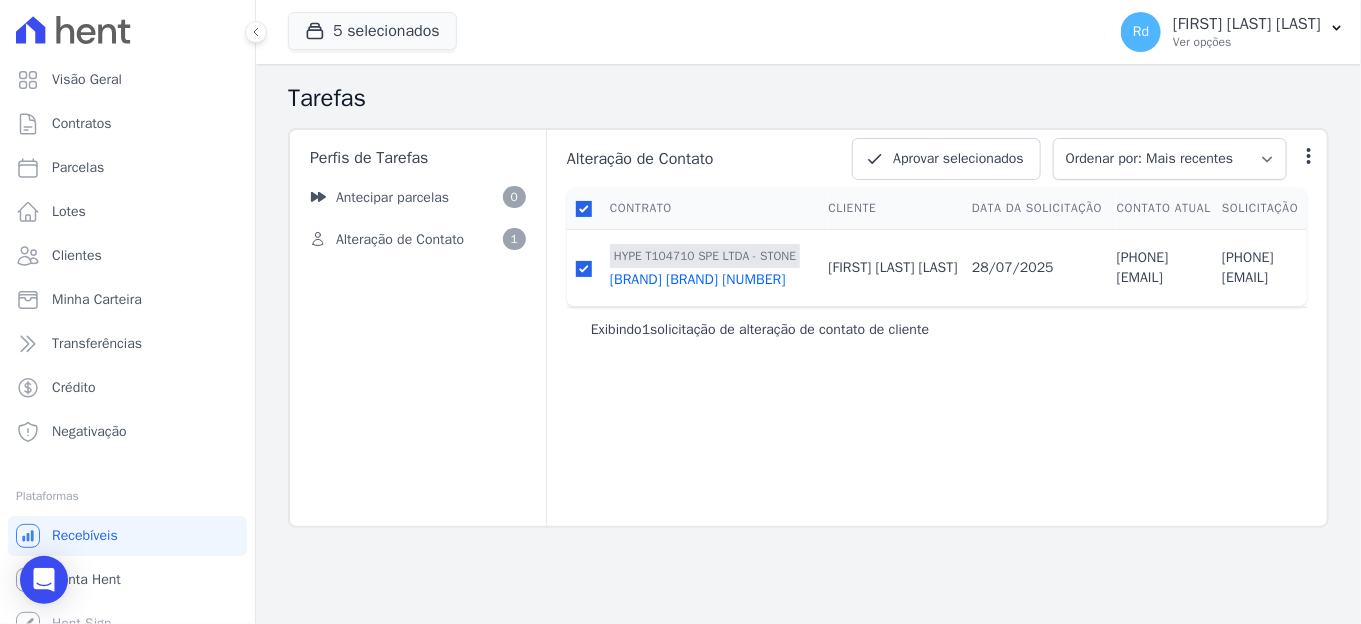 click on "Alteração de Contato
Aprovar selecionados
Ordenar por: Mais recentes
Ordenar por: Menos recentes
Outras ações
Esvaziar caixa de tarefas
Contrato
Cliente
Data da solicitação" at bounding box center (936, 328) 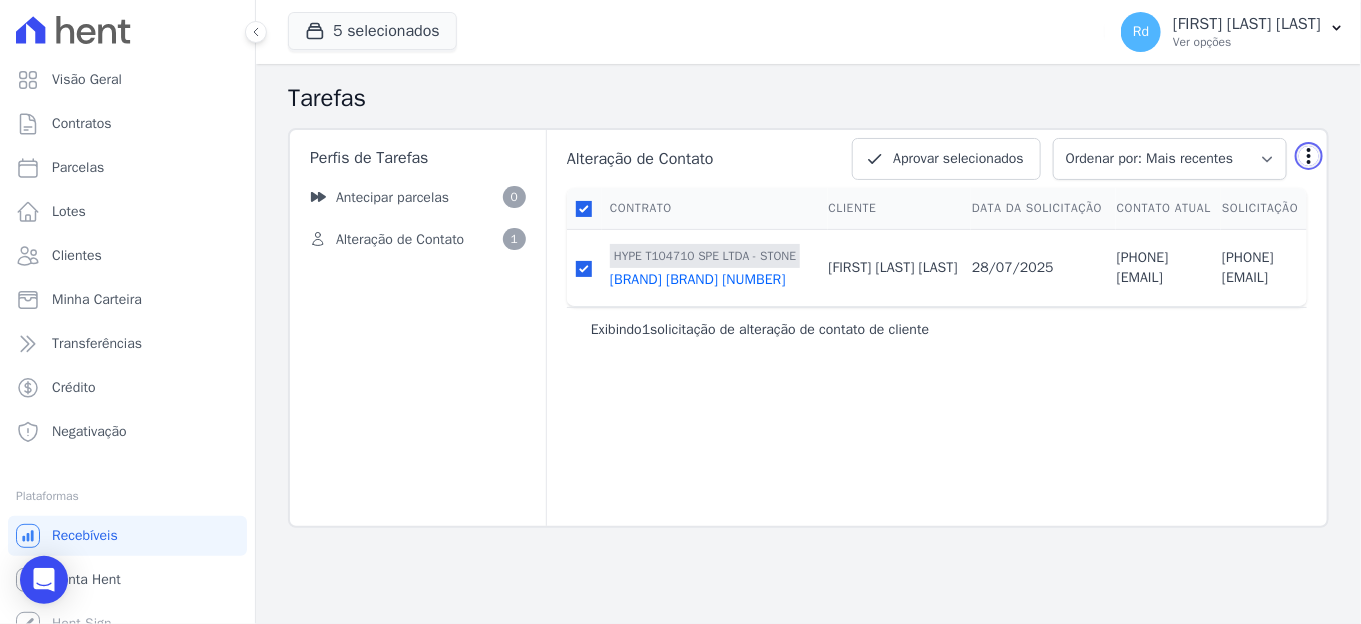 click 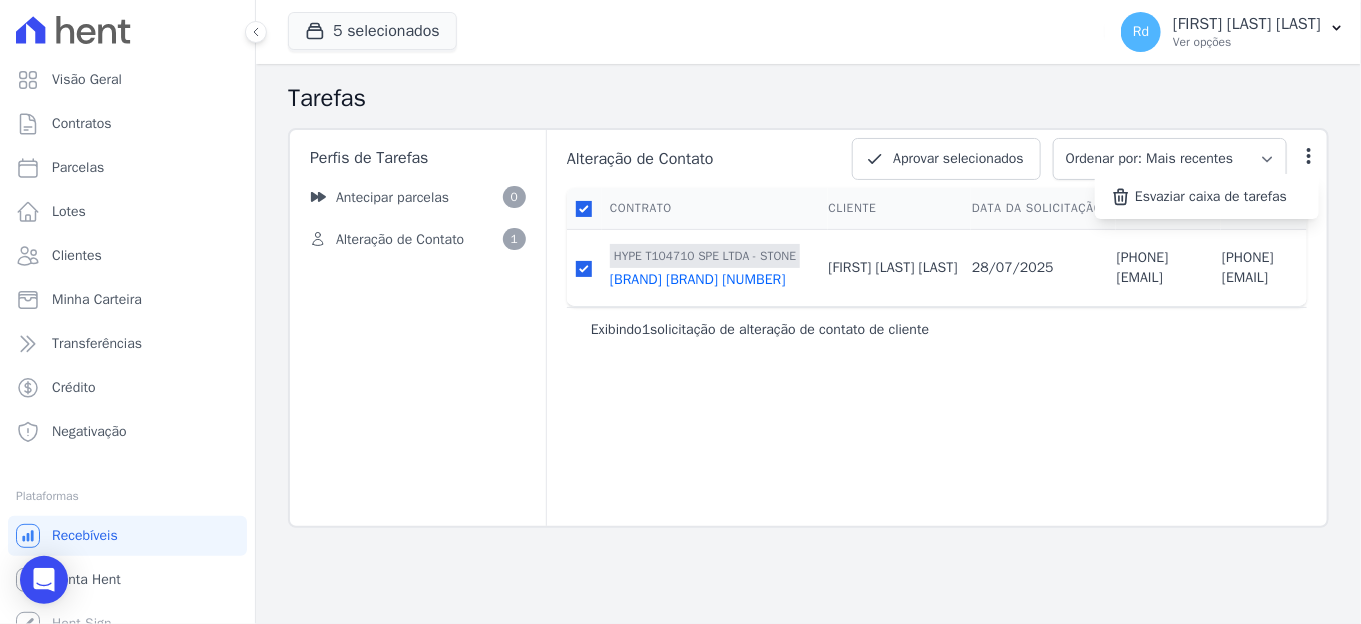 click on "[PHONE]
[EMAIL]" at bounding box center [1264, 267] 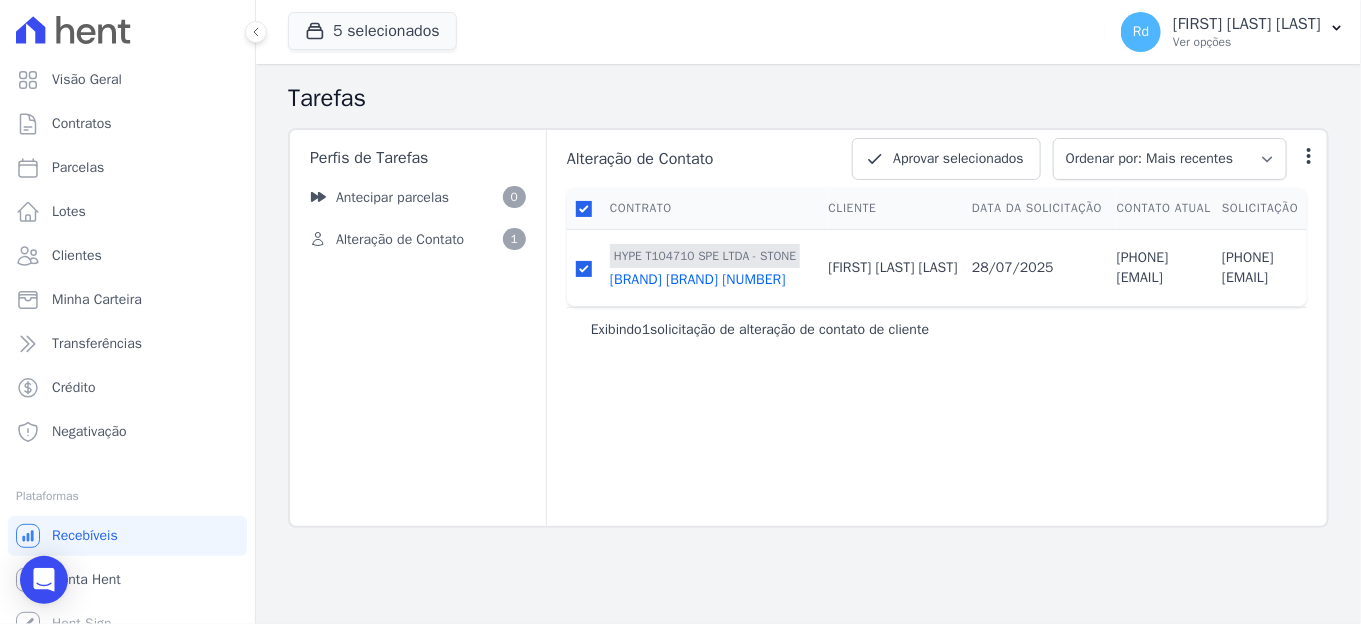 click on "[EMAIL]" at bounding box center (1168, 278) 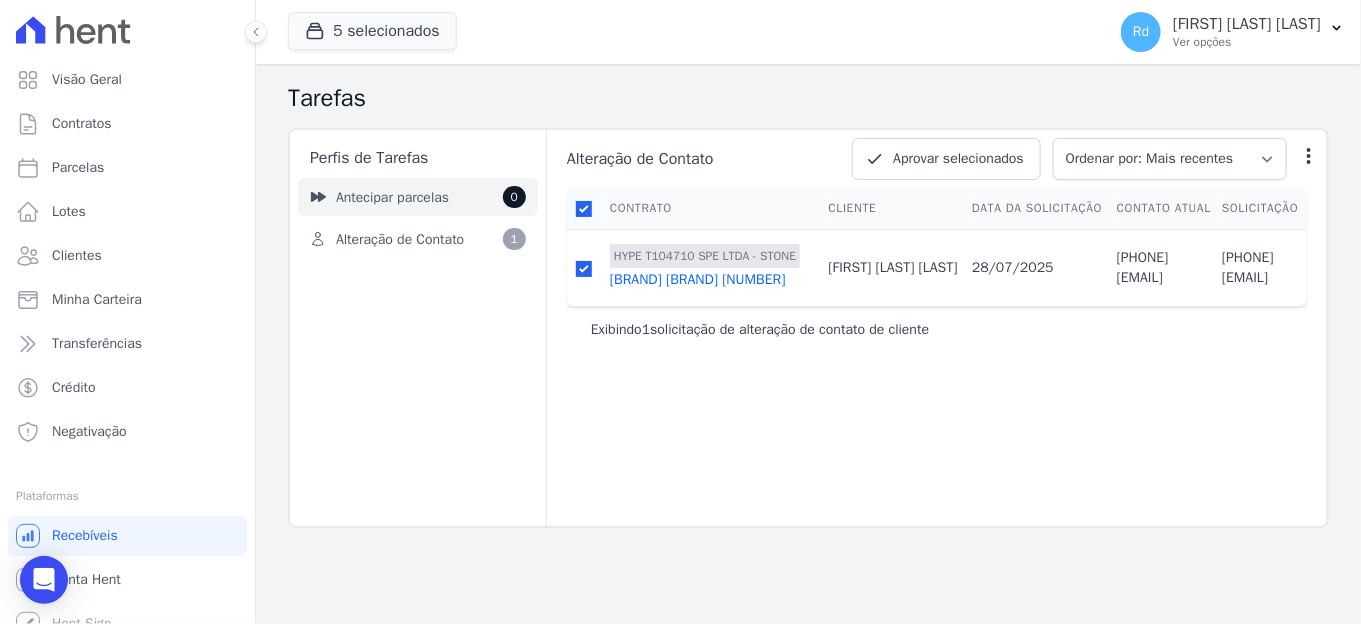 click on "Antecipar parcelas" at bounding box center [392, 197] 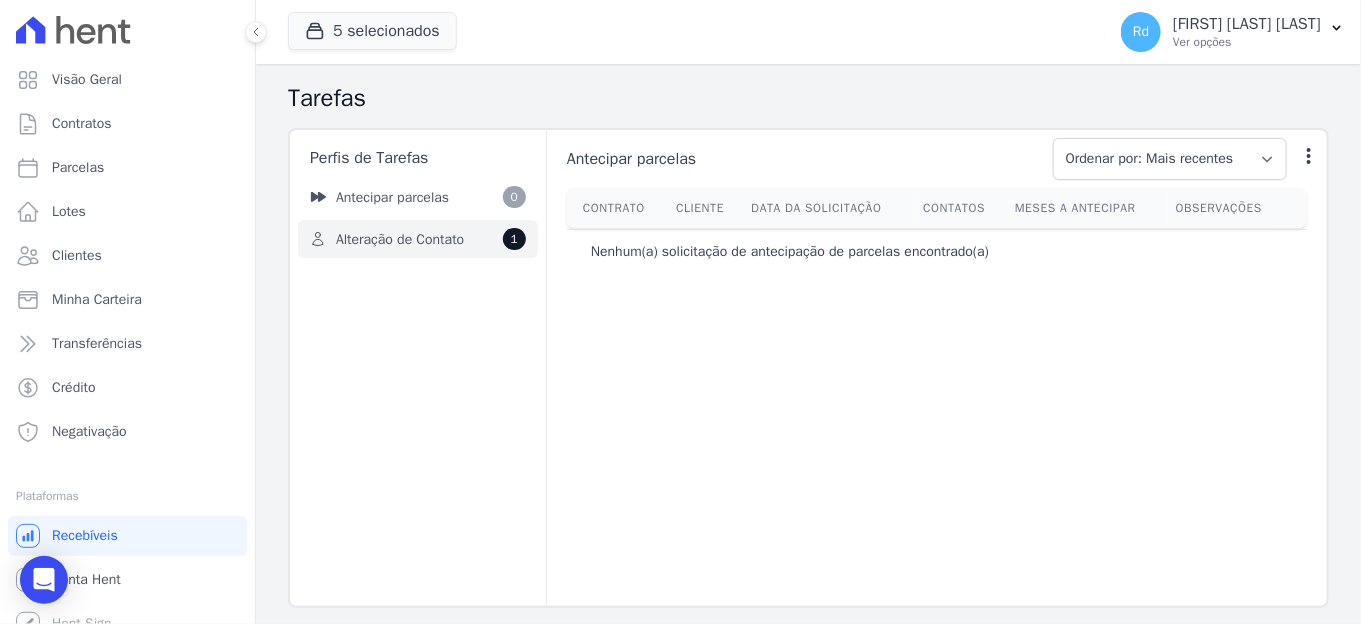 click on "Alteração de Contato
1" at bounding box center (418, 239) 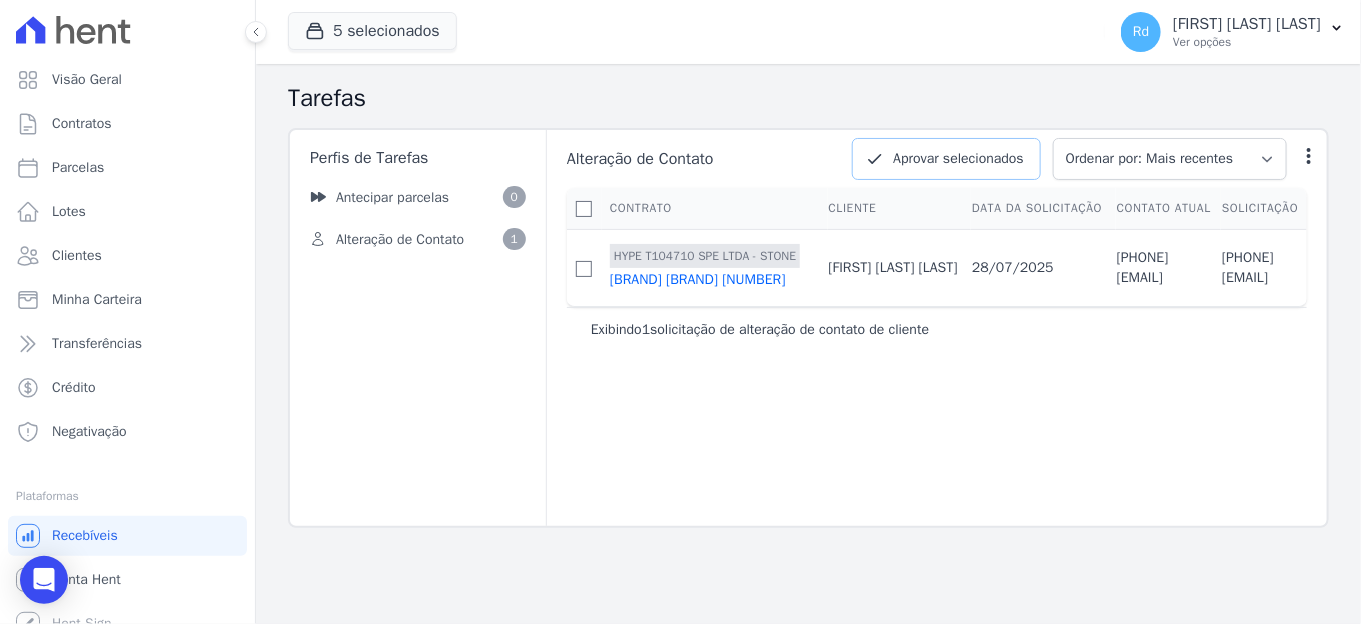 click on "Aprovar selecionados" at bounding box center (946, 159) 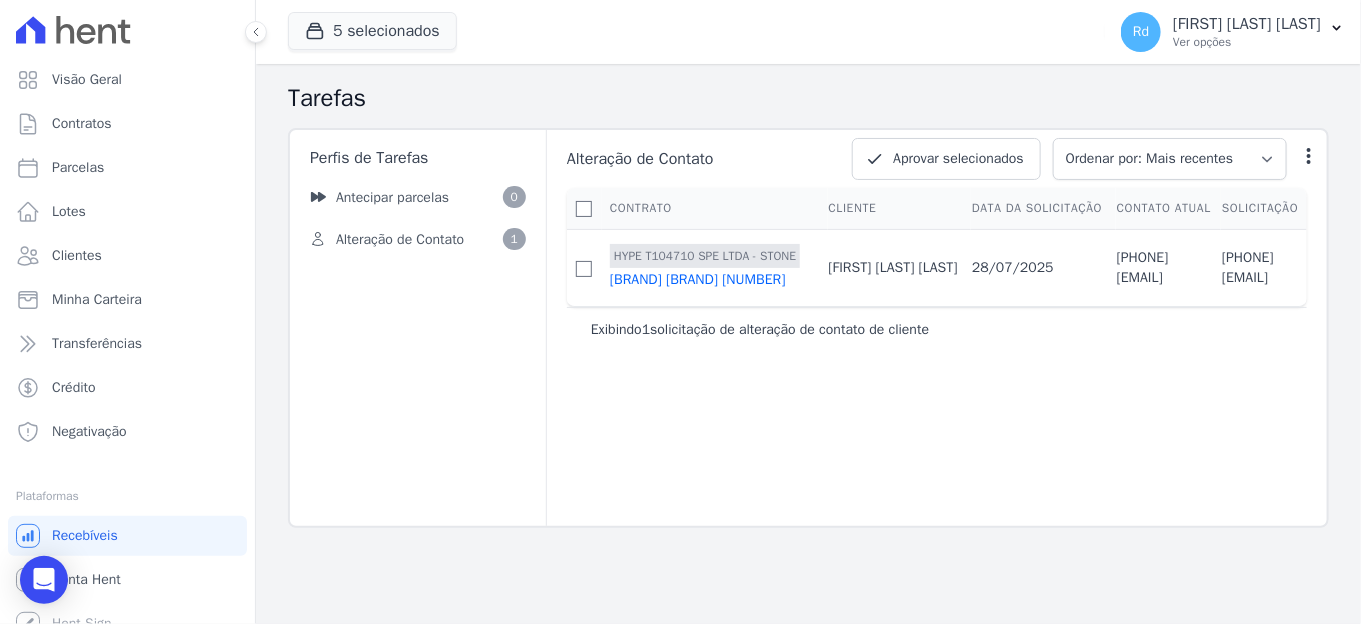 click at bounding box center (584, 208) 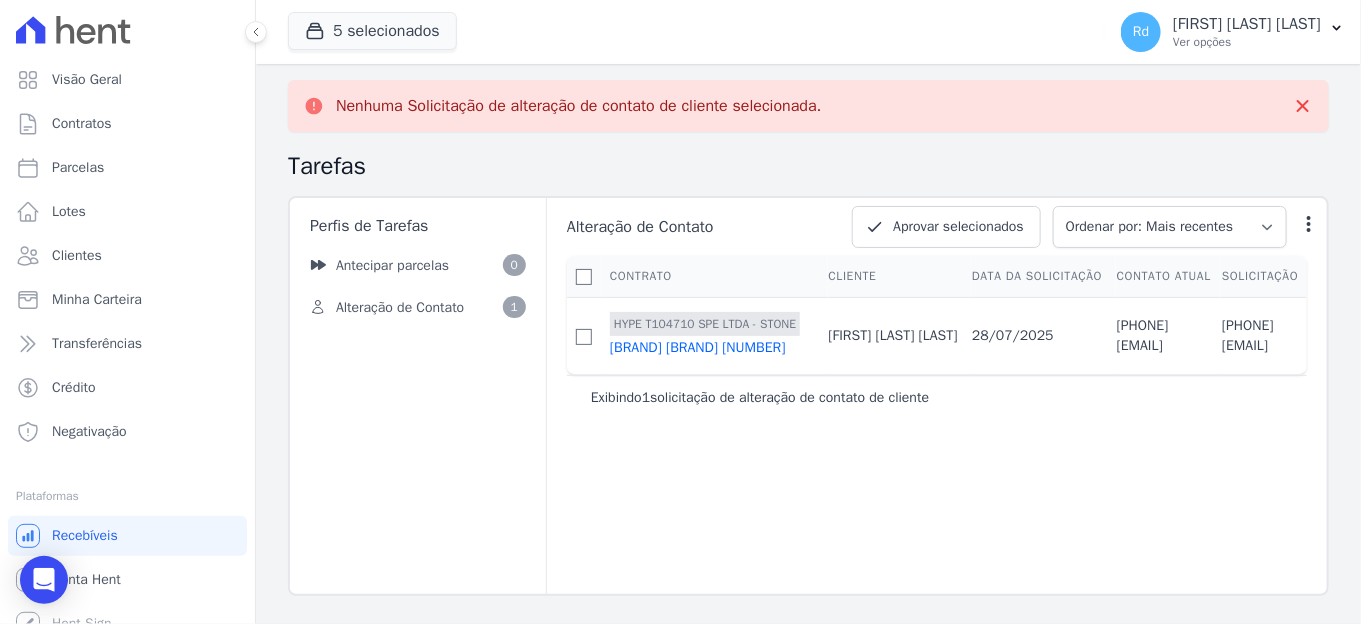 click at bounding box center [584, 276] 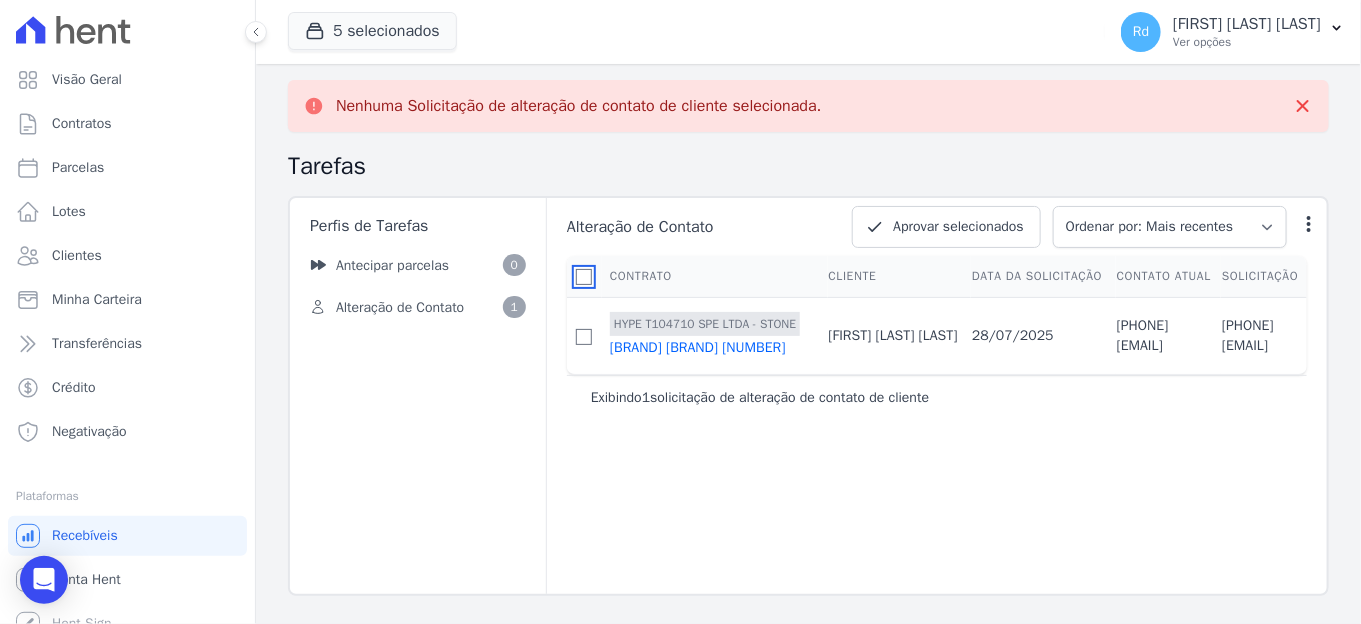 click at bounding box center (584, 277) 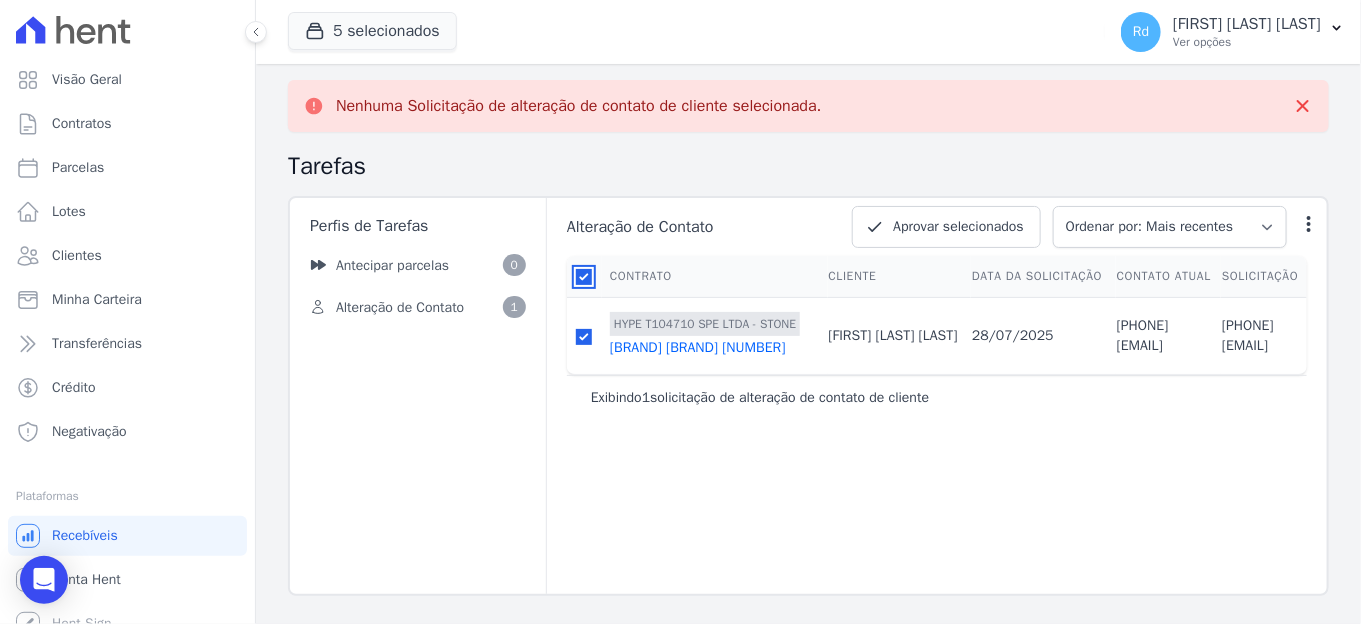checkbox on "true" 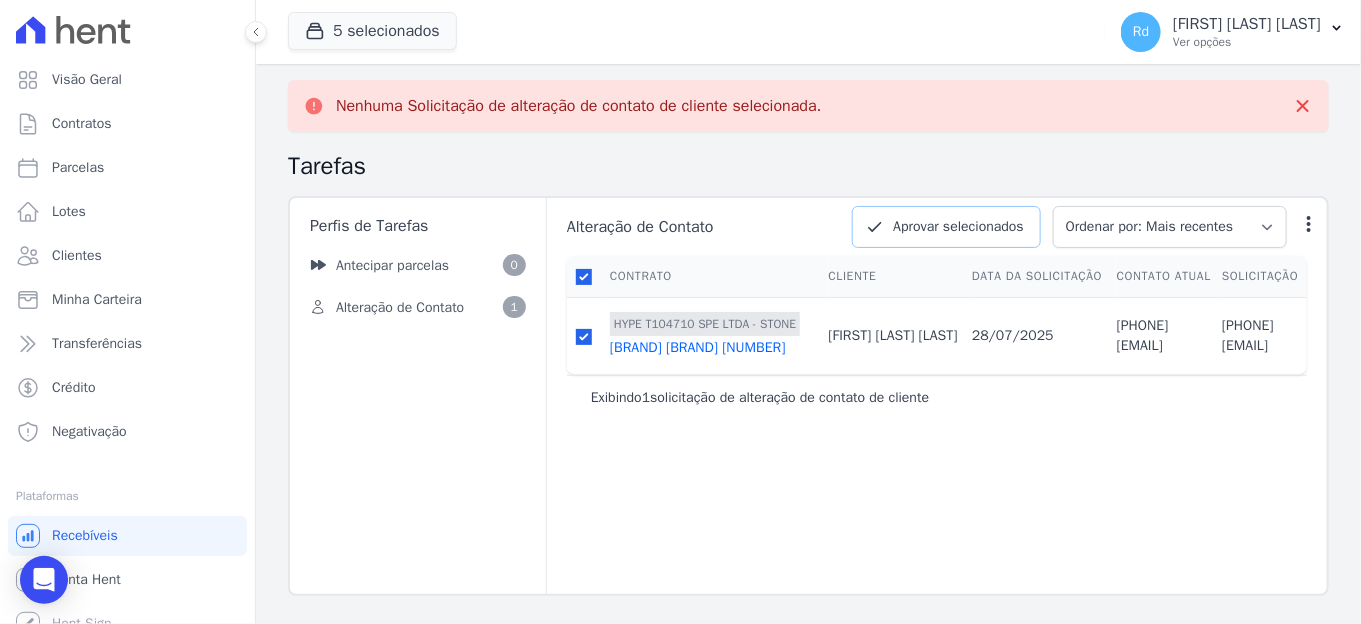 click 